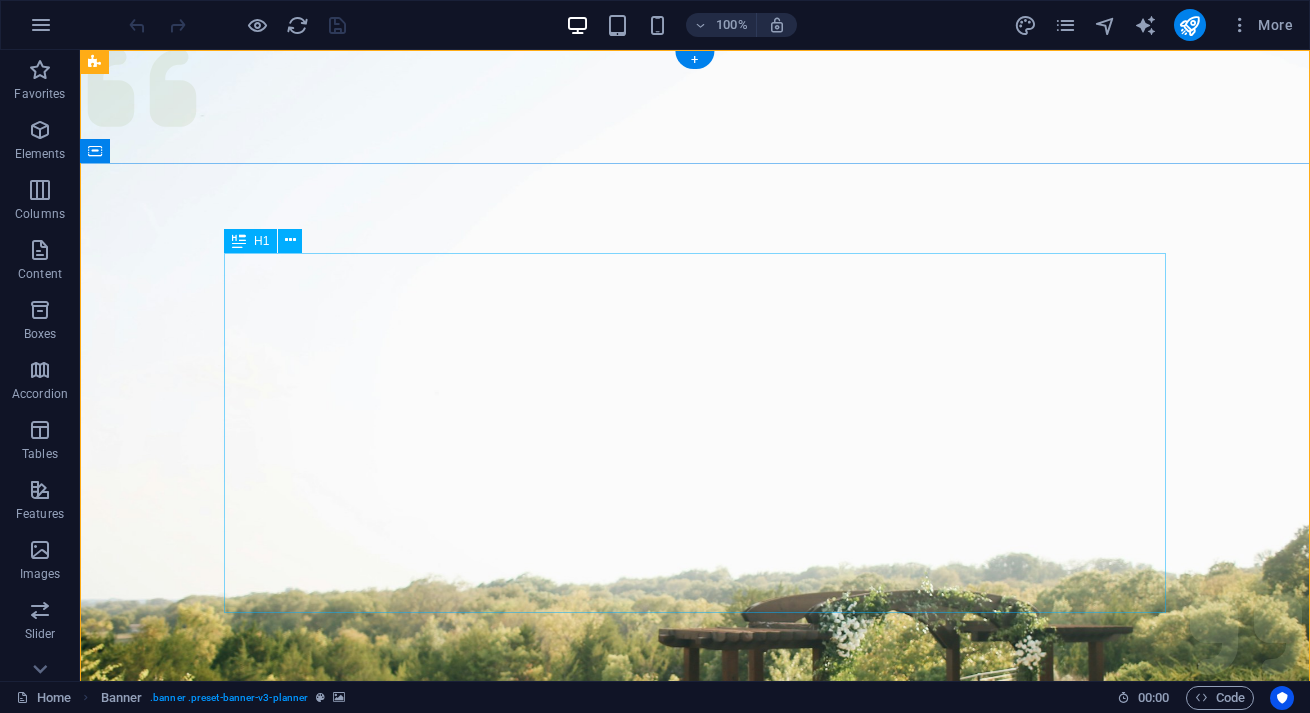 scroll, scrollTop: 0, scrollLeft: 0, axis: both 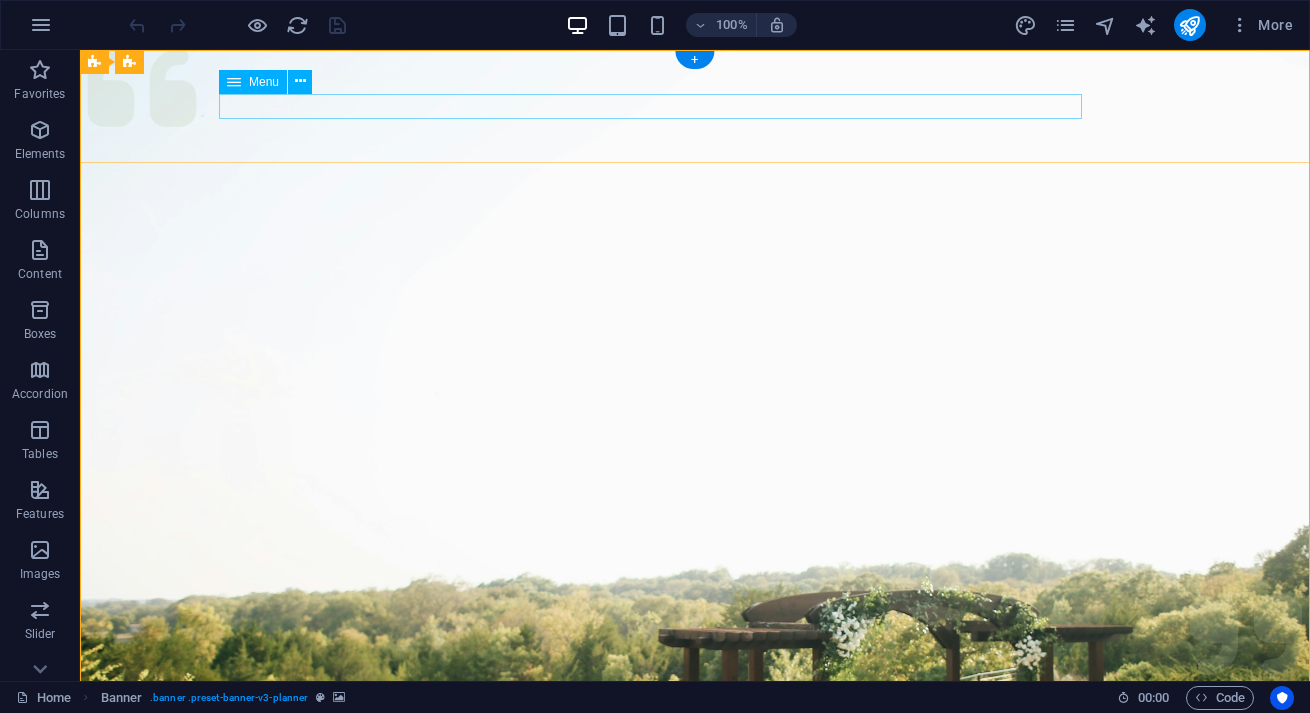 click on "Services About Team Gallery Contact" at bounding box center (695, 1059) 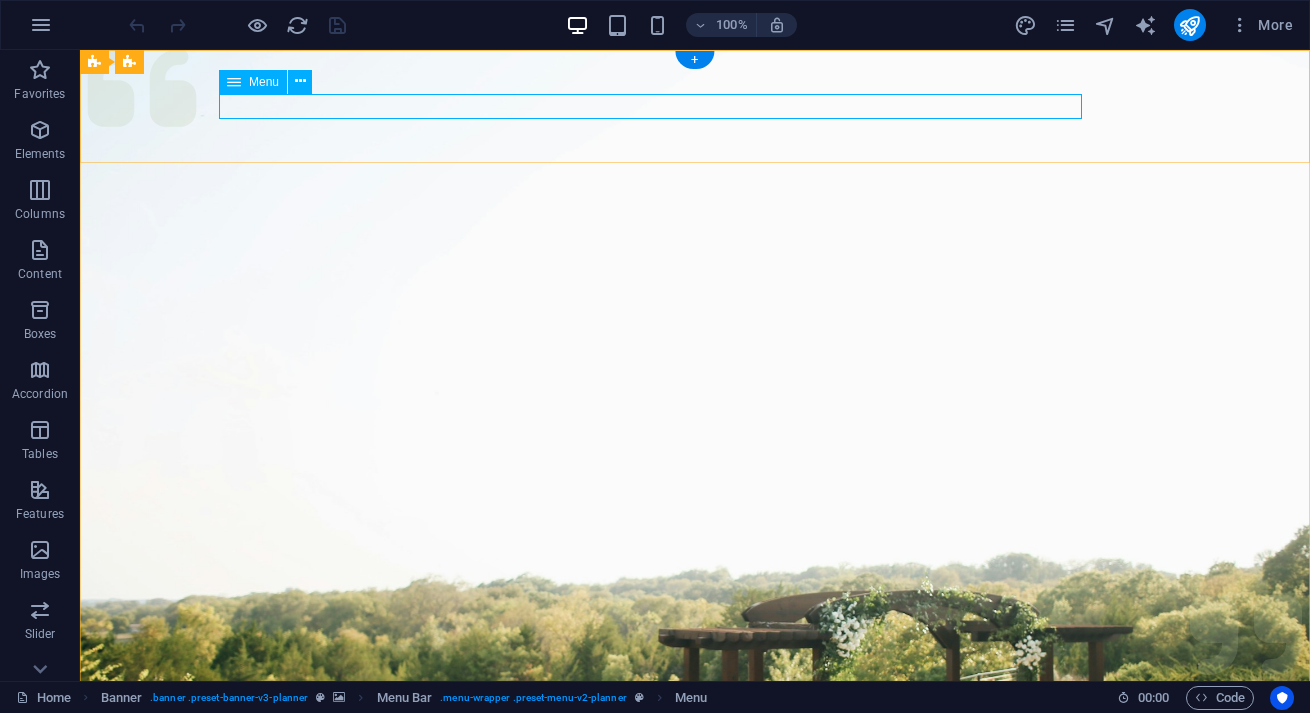 click on "Menu" at bounding box center (253, 82) 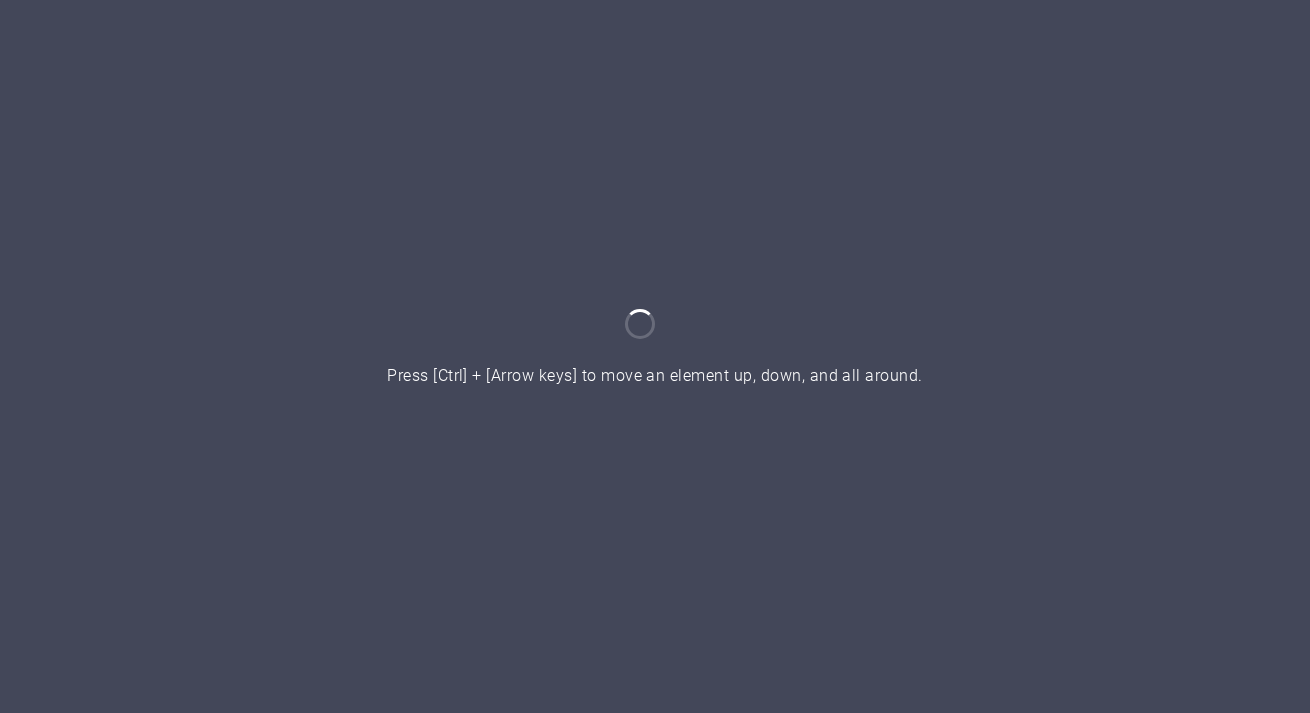 scroll, scrollTop: 0, scrollLeft: 0, axis: both 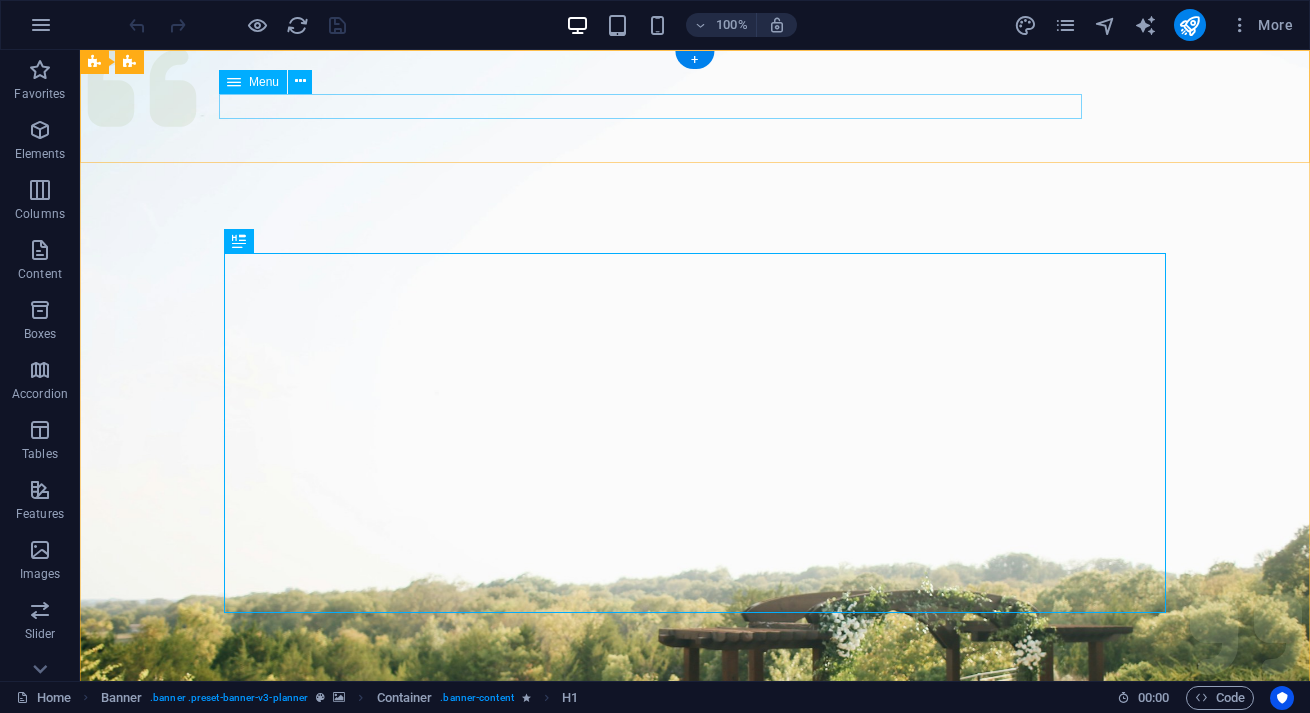 click on "Menu" at bounding box center [264, 82] 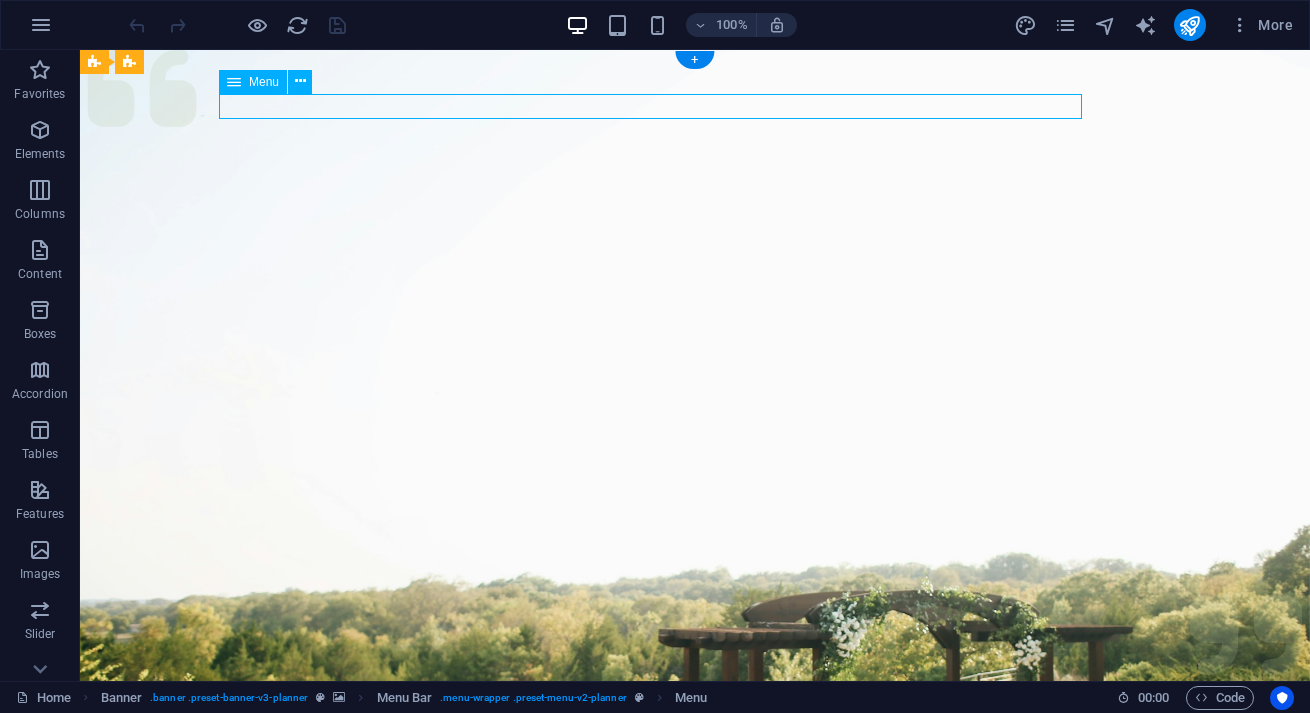 click at bounding box center (234, 82) 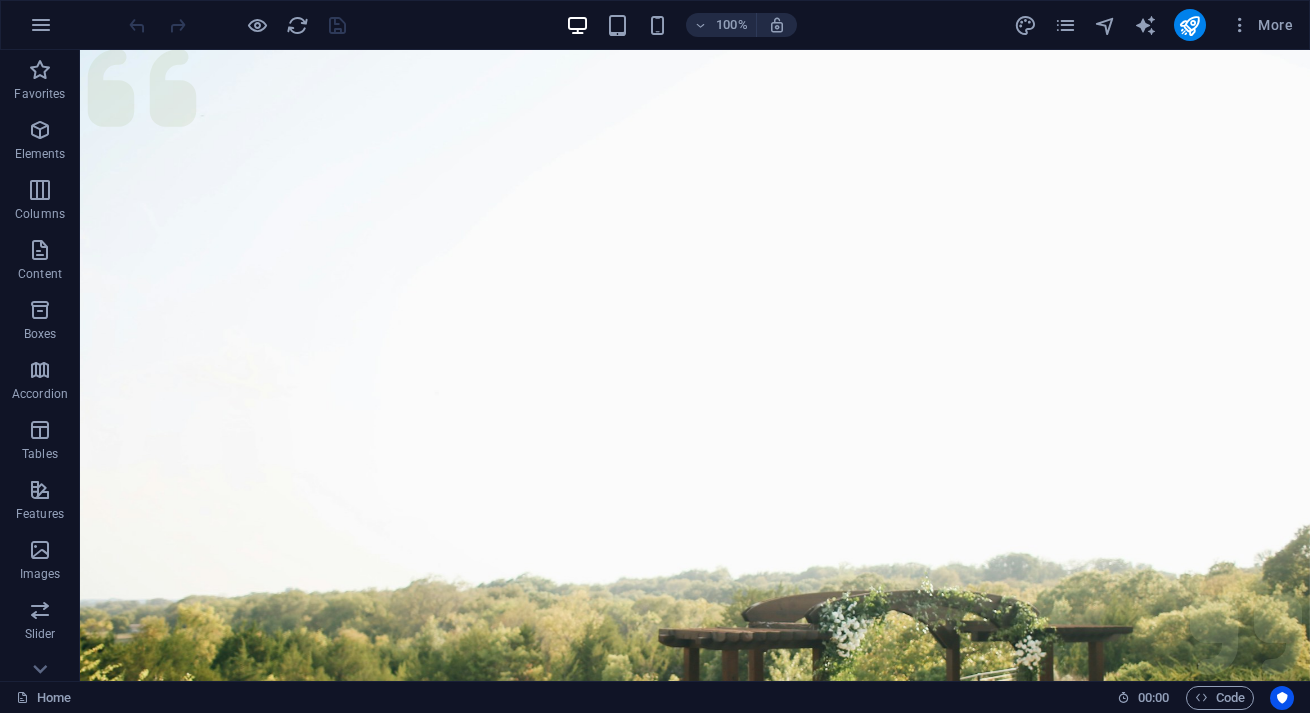 scroll, scrollTop: 0, scrollLeft: 0, axis: both 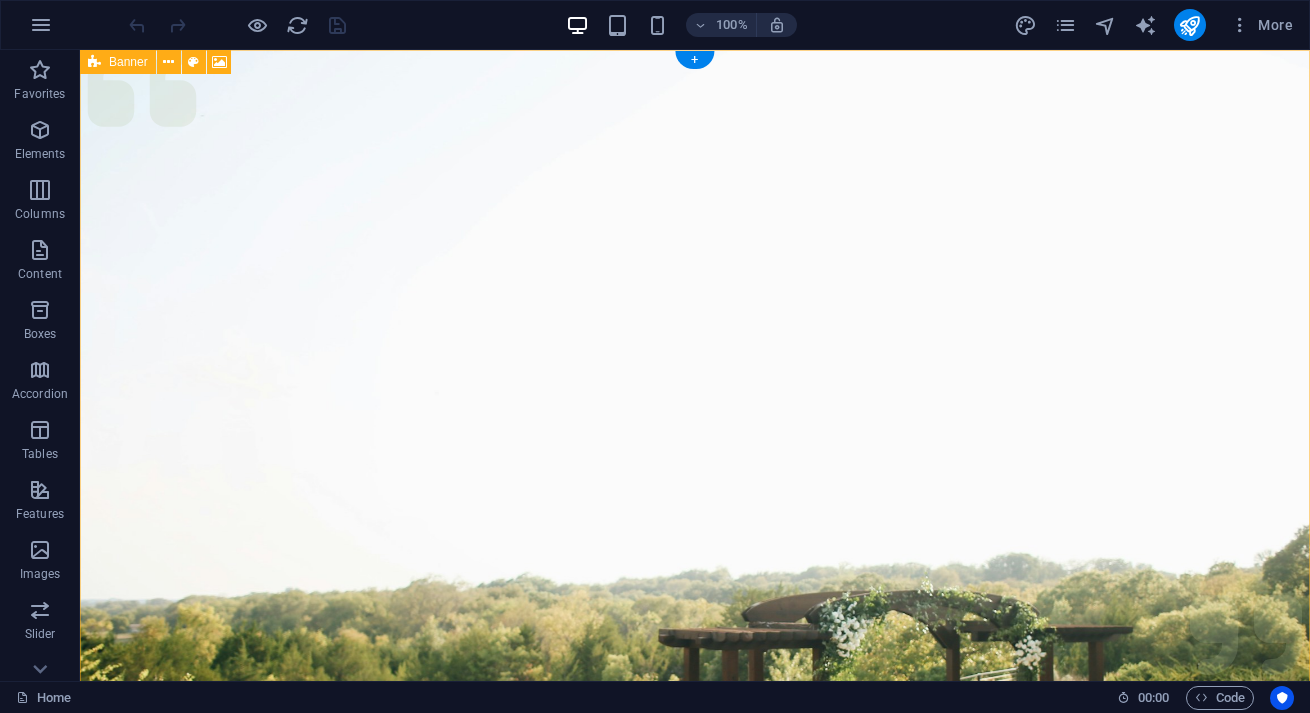 click on "Banner" at bounding box center [128, 62] 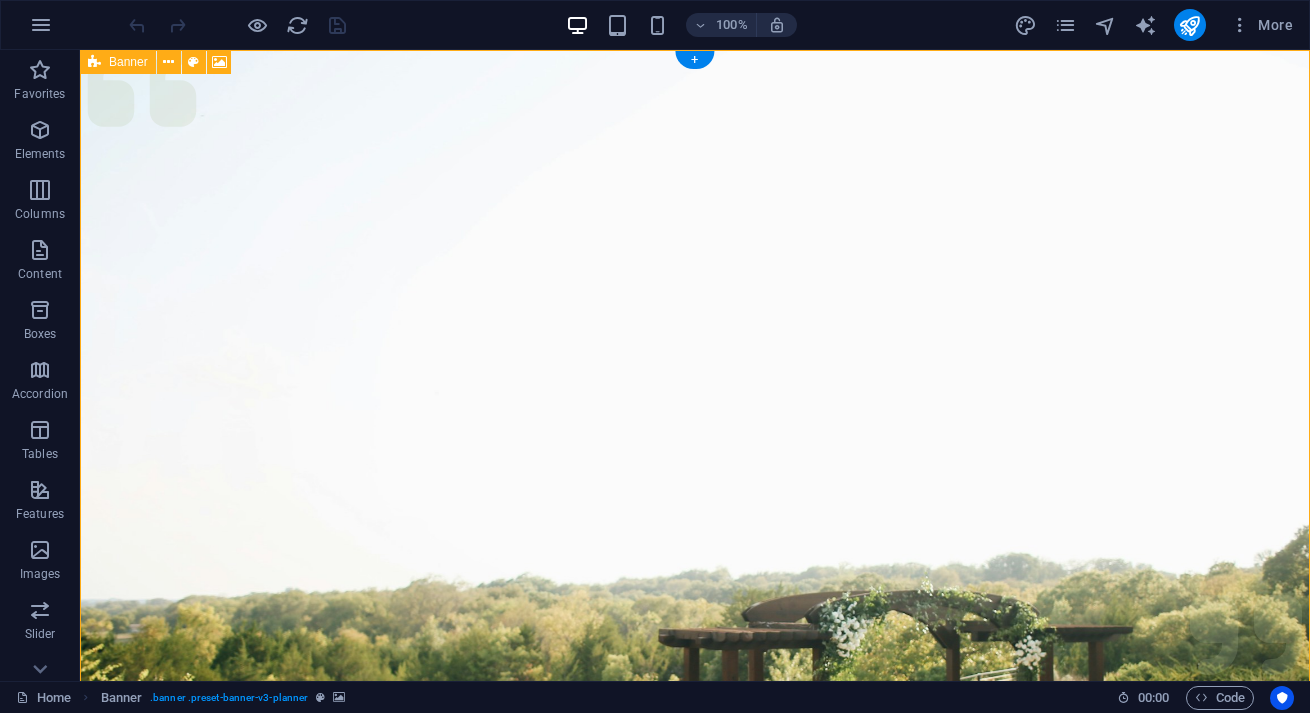 click on "Banner" at bounding box center [128, 62] 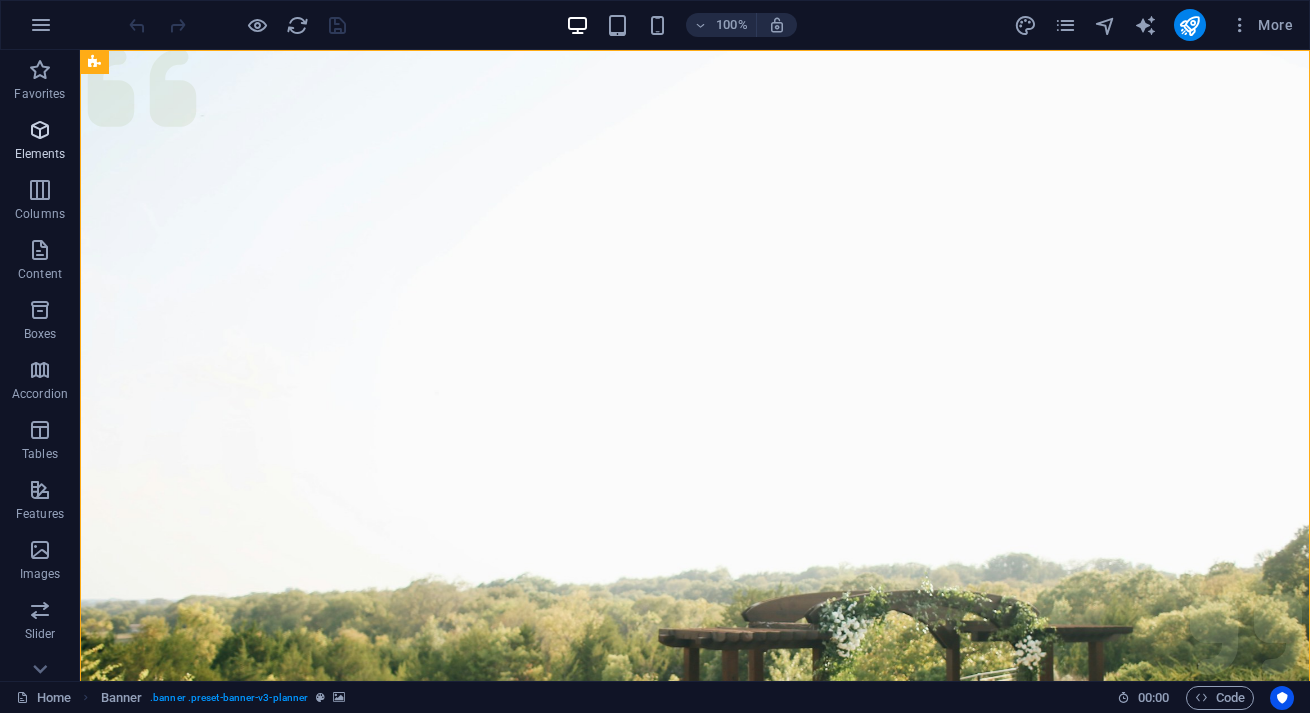 click at bounding box center [40, 130] 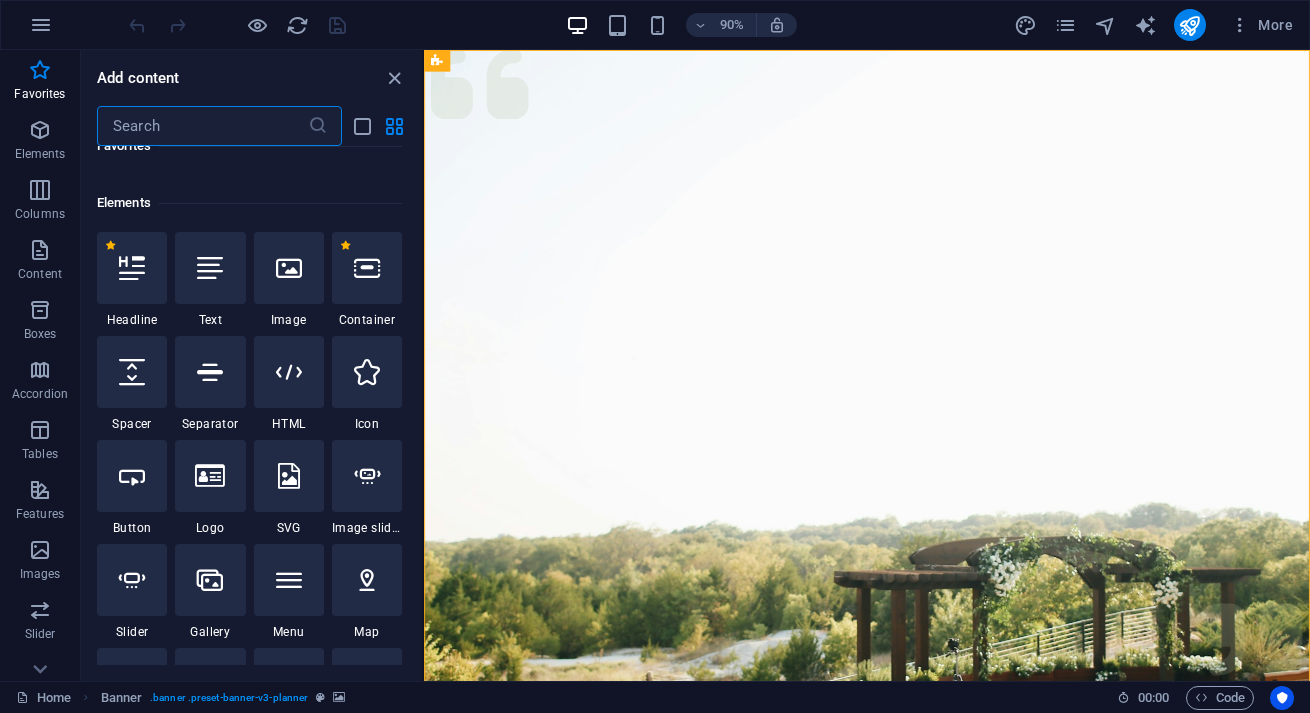 scroll, scrollTop: 177, scrollLeft: 0, axis: vertical 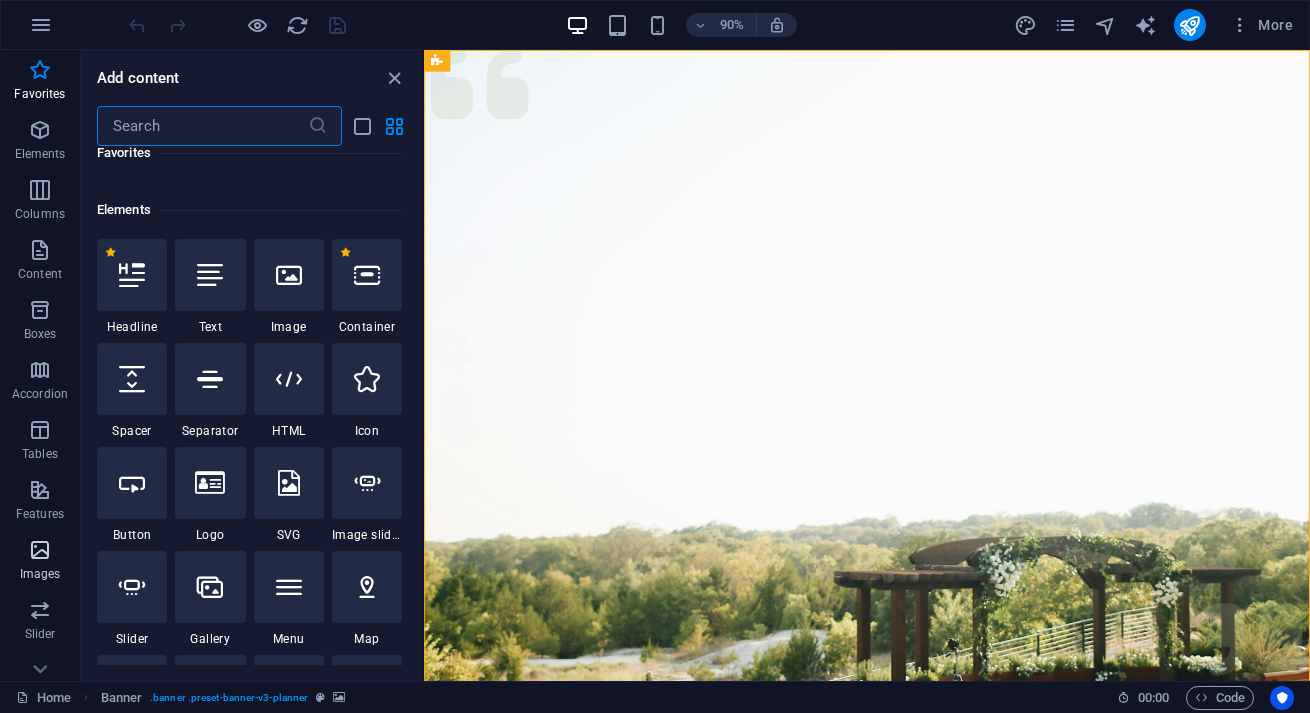 click on "Images" at bounding box center (40, 574) 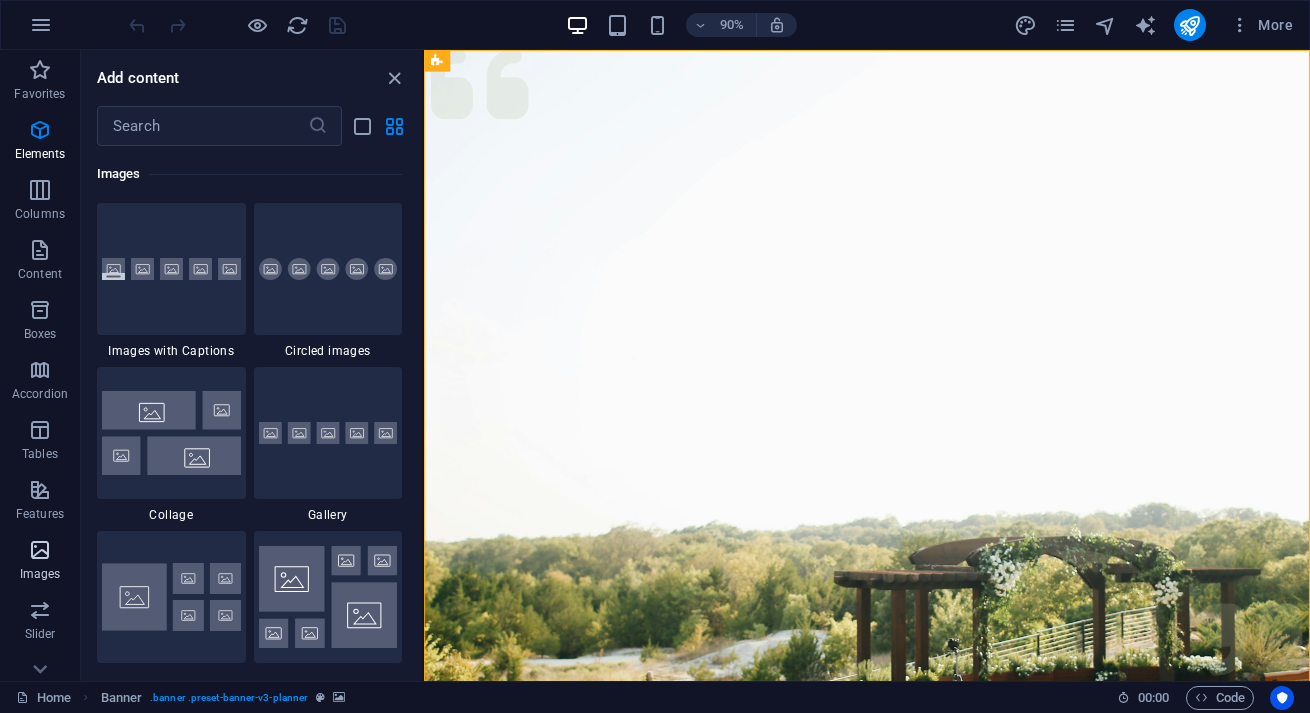 scroll, scrollTop: 10140, scrollLeft: 0, axis: vertical 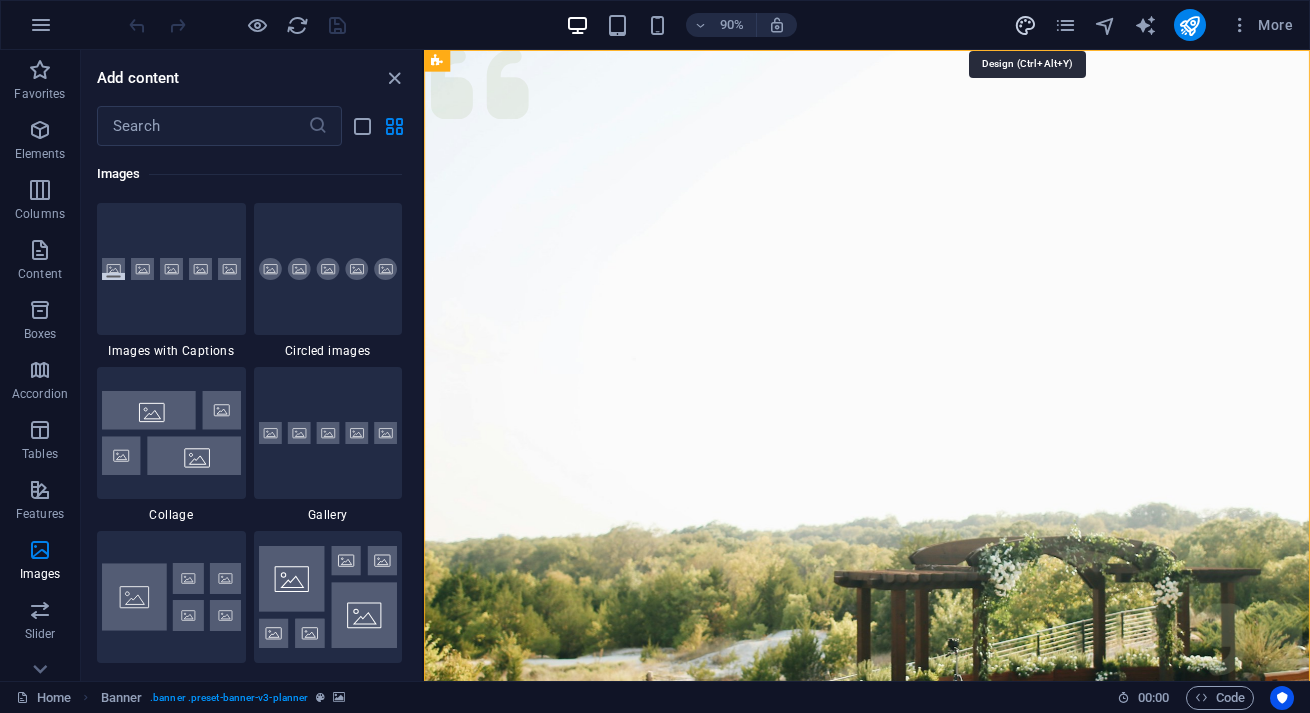 click at bounding box center (1025, 25) 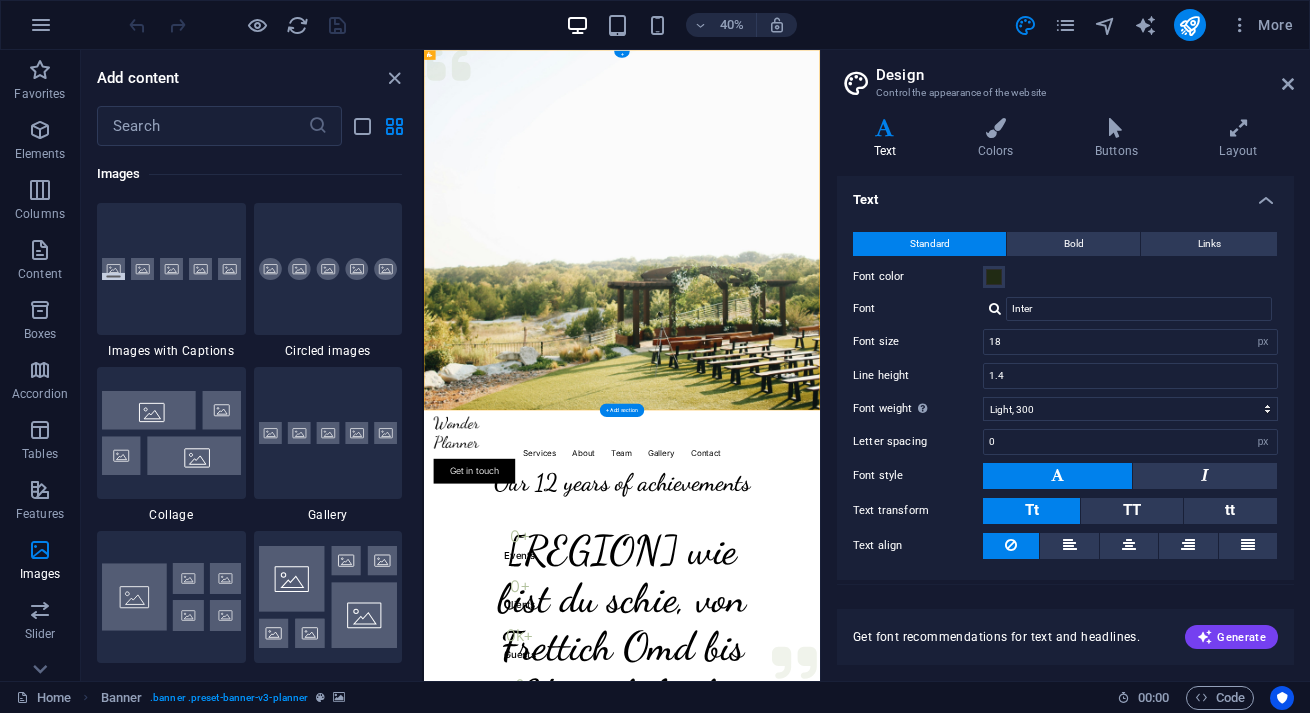 click at bounding box center [919, 500] 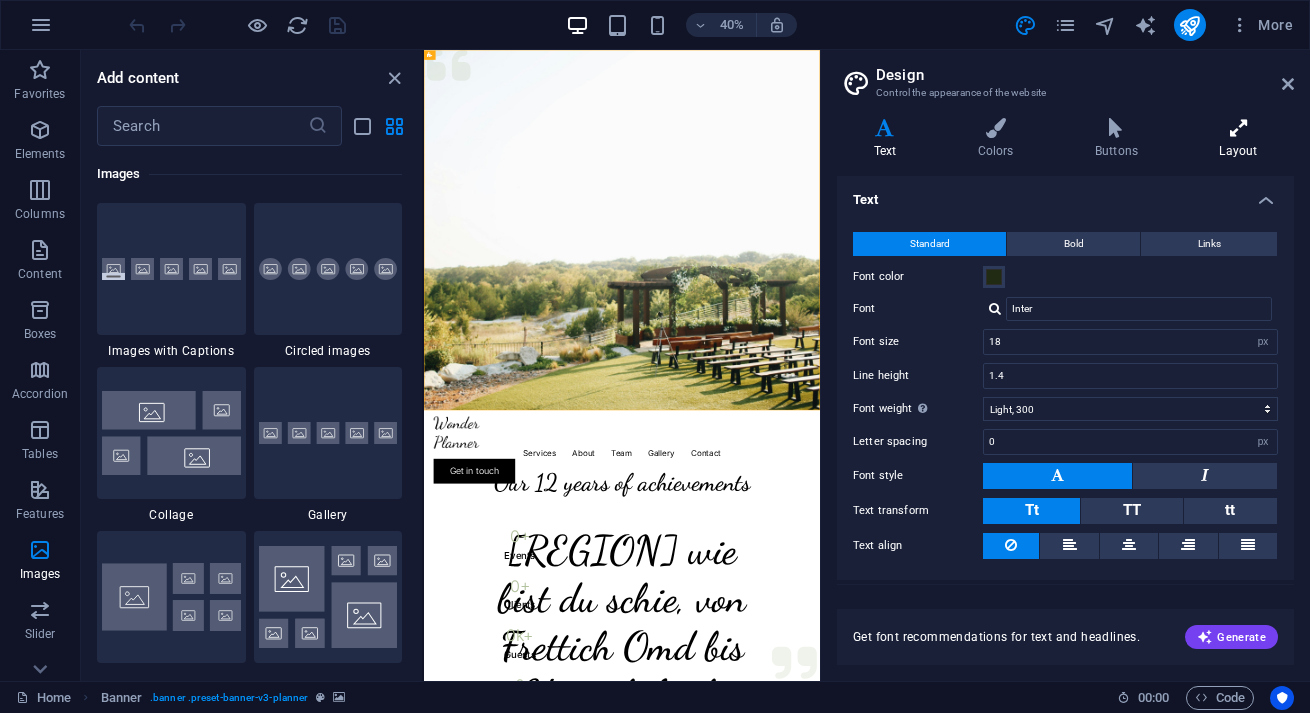 click on "Layout" at bounding box center [1238, 139] 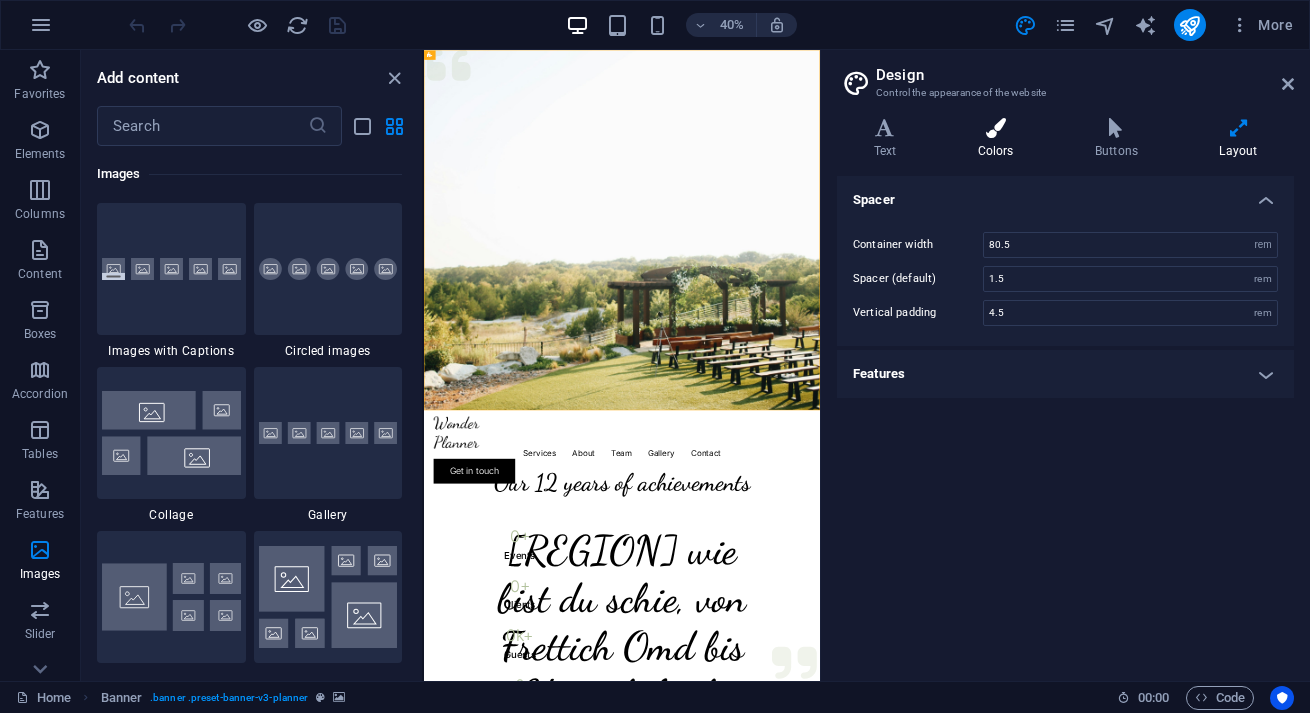 click on "Colors" at bounding box center (999, 139) 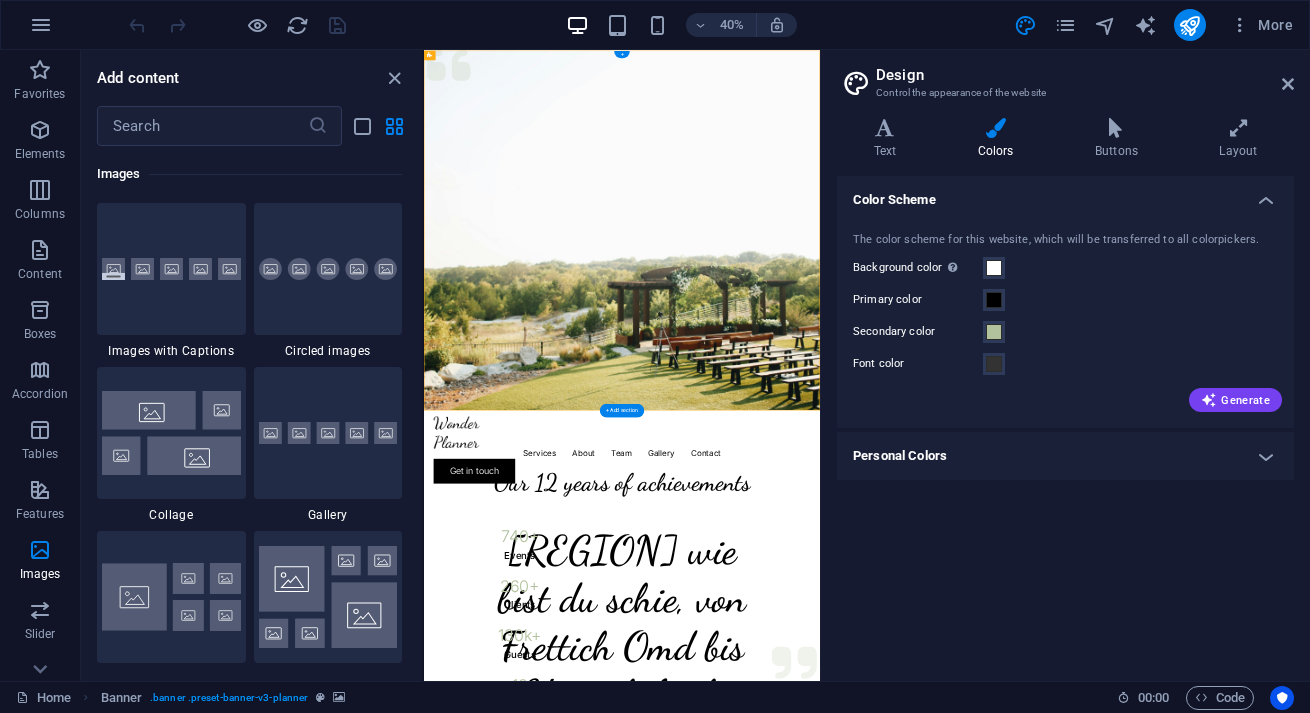 scroll, scrollTop: 0, scrollLeft: 0, axis: both 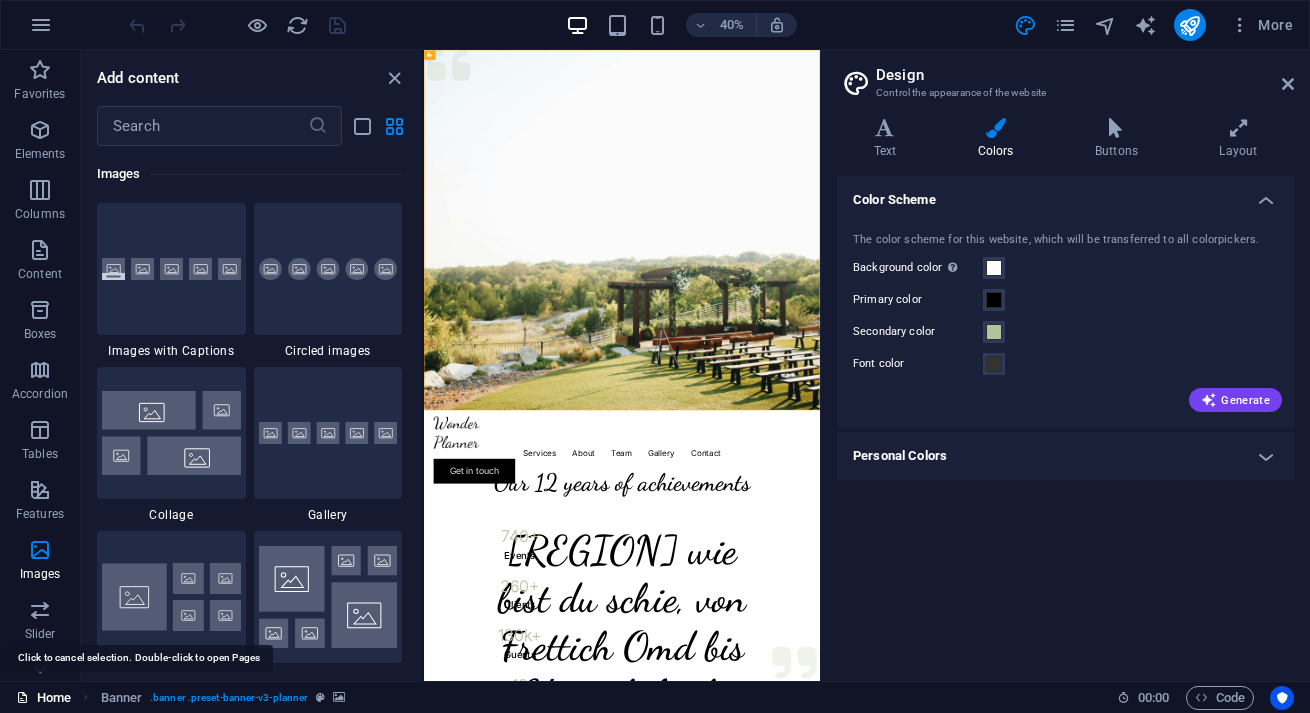 click on "Home" at bounding box center (43, 698) 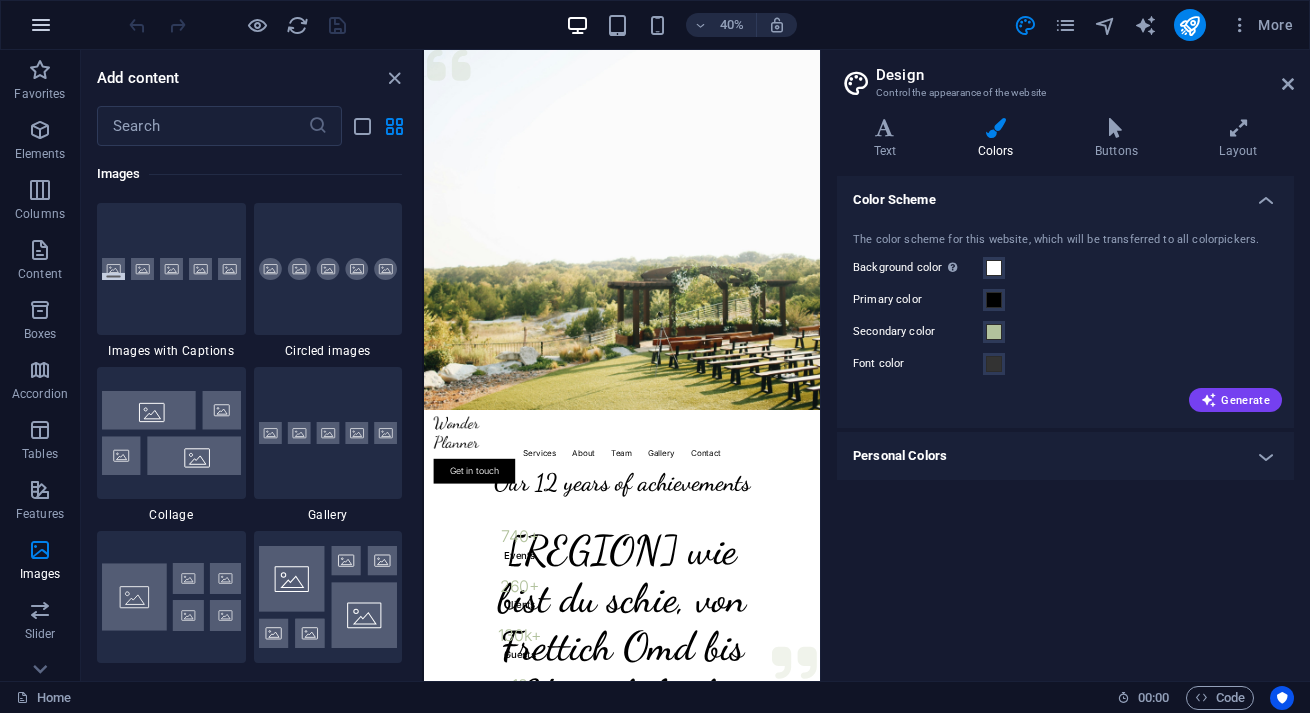 click at bounding box center (41, 25) 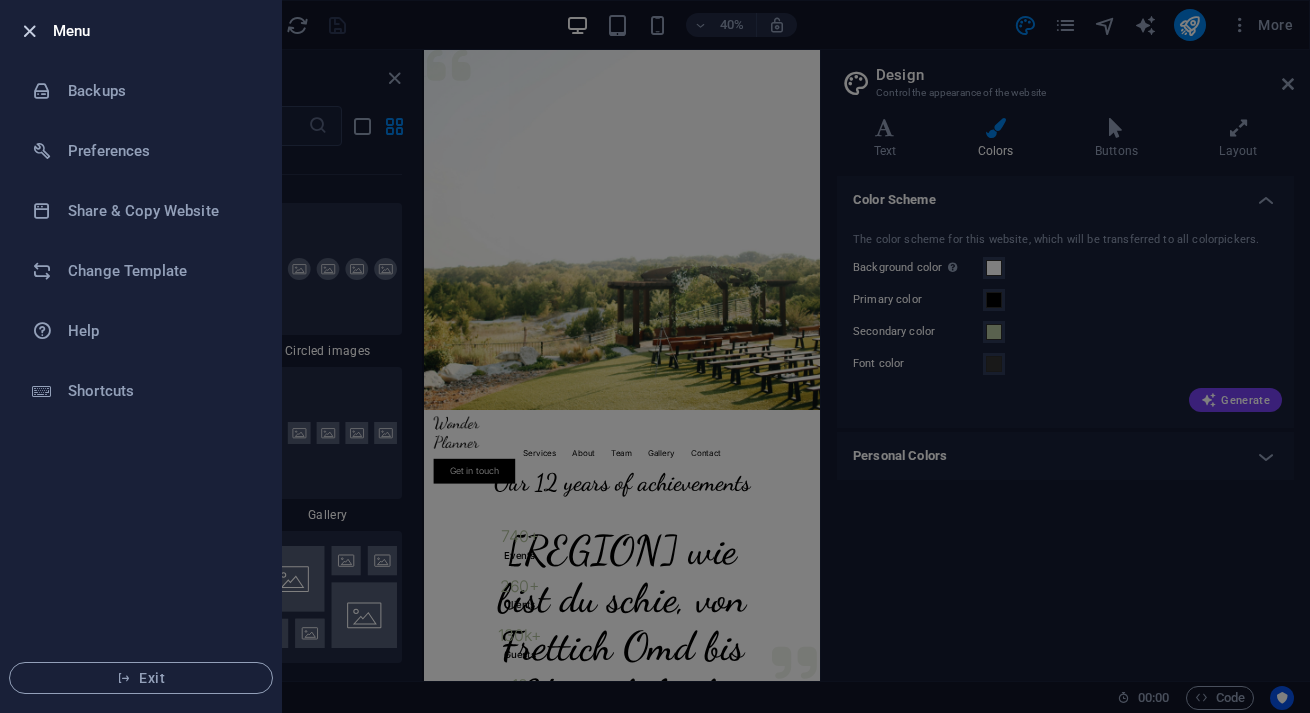 click at bounding box center [29, 31] 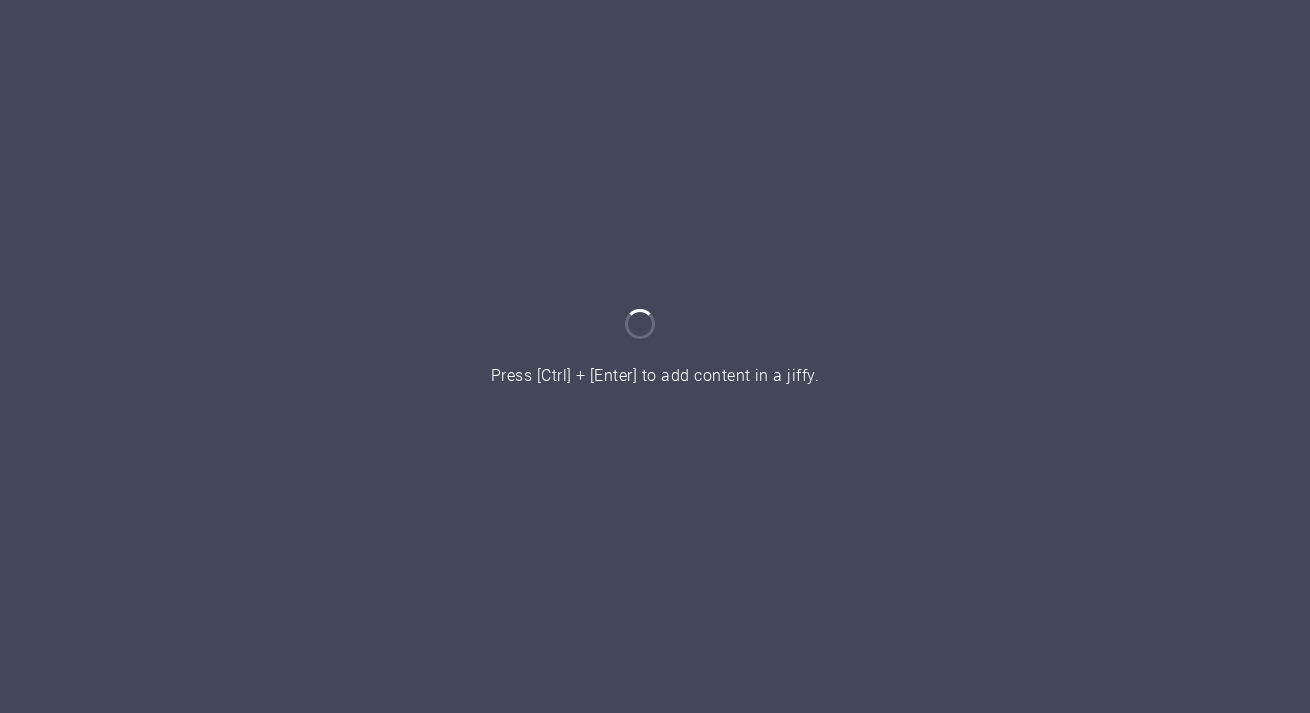 scroll, scrollTop: 0, scrollLeft: 0, axis: both 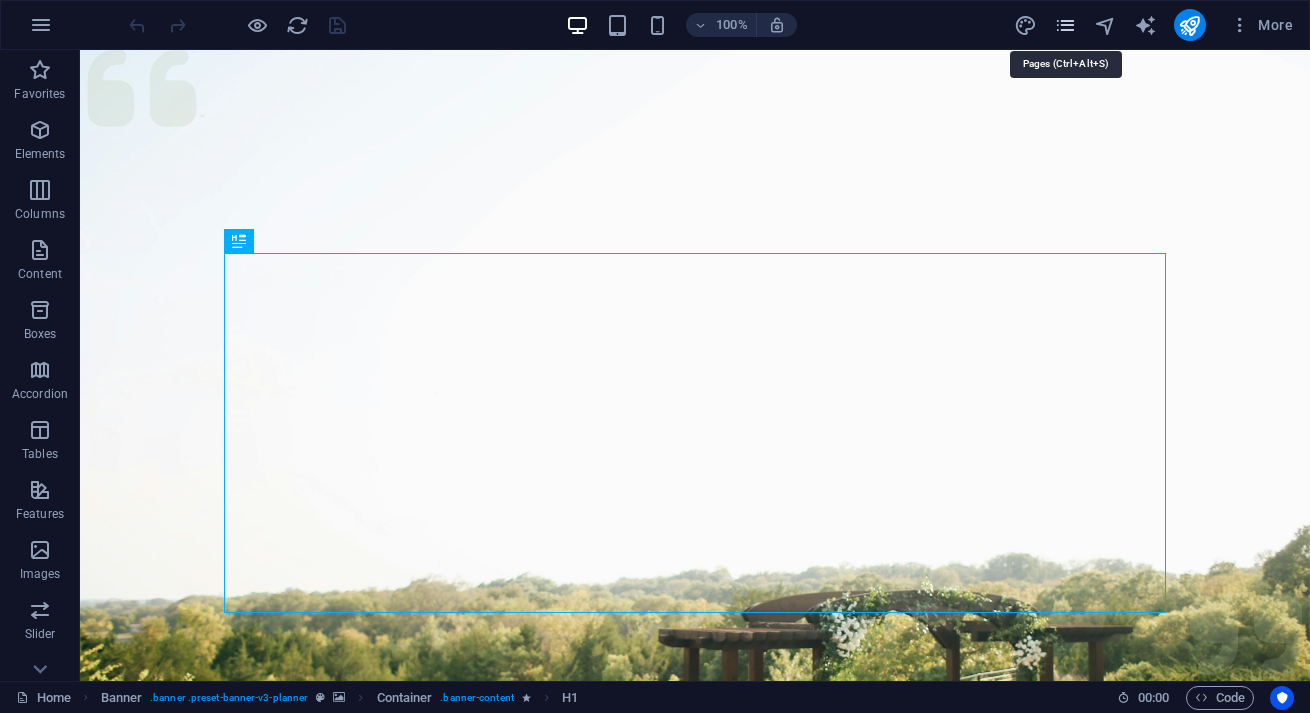 click at bounding box center [1065, 25] 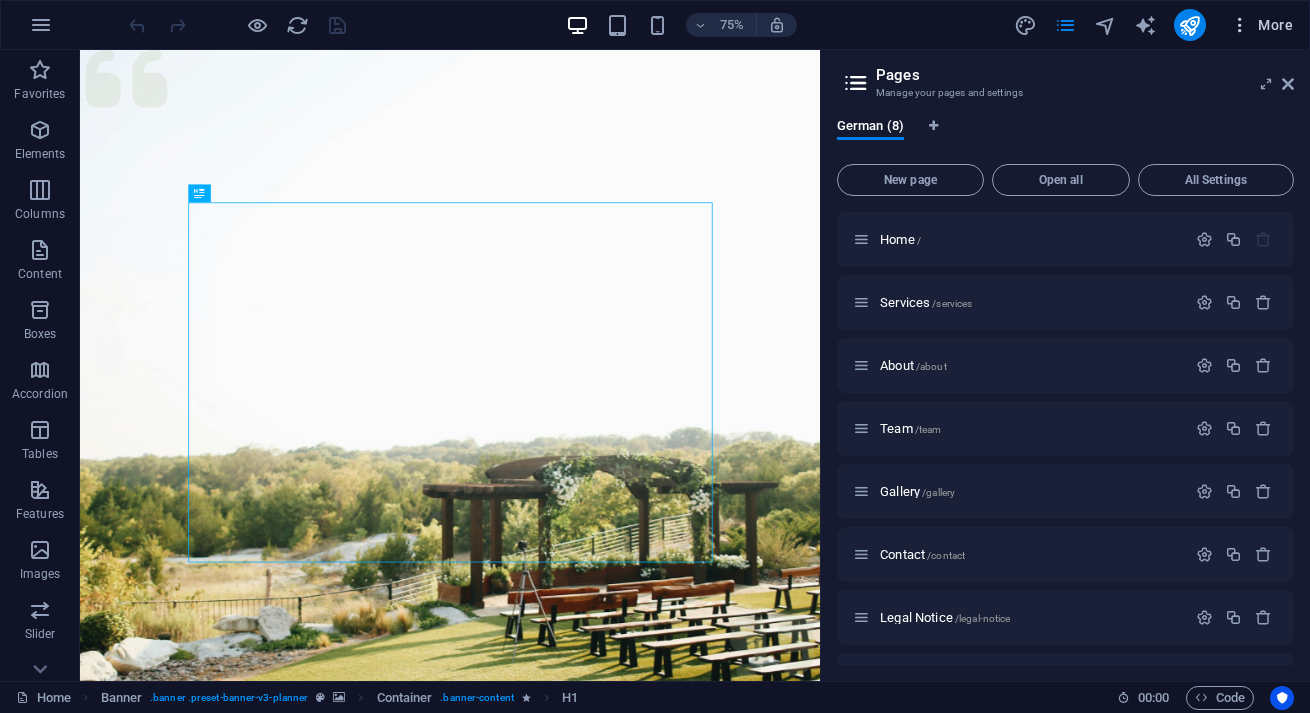 click on "More" at bounding box center (1261, 25) 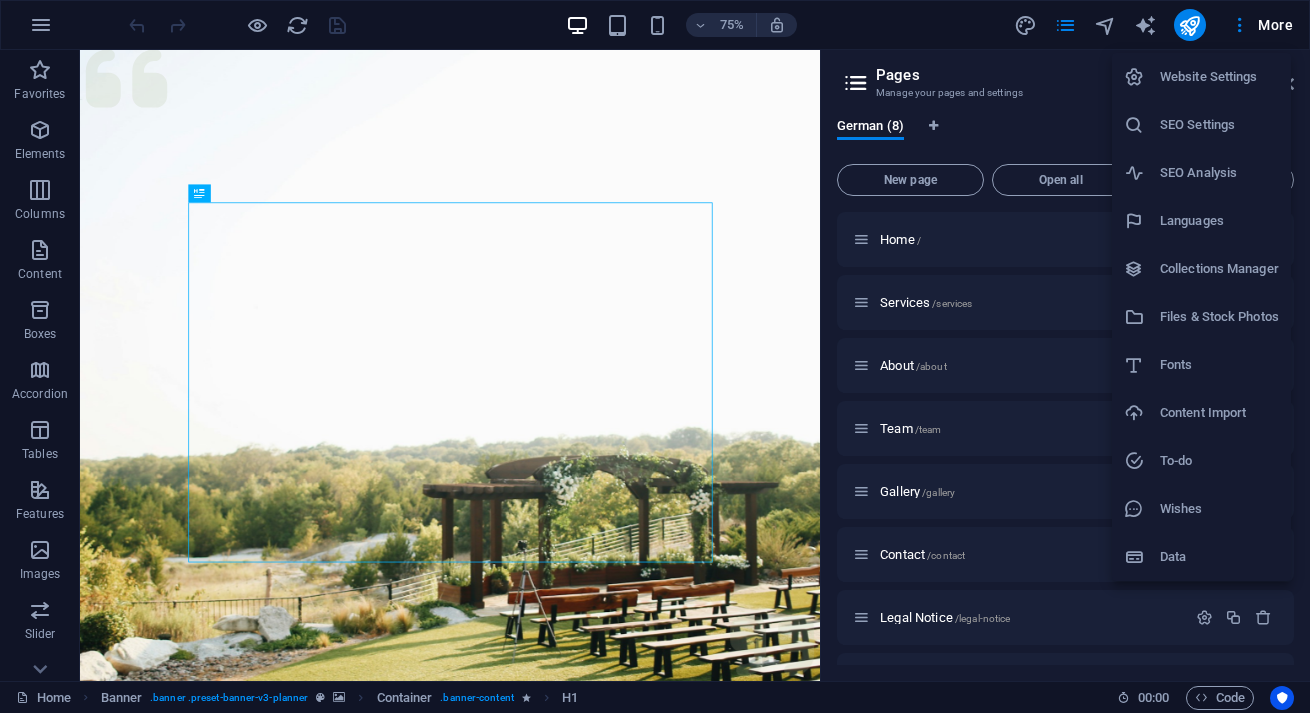 click on "SEO Analysis" at bounding box center (1219, 173) 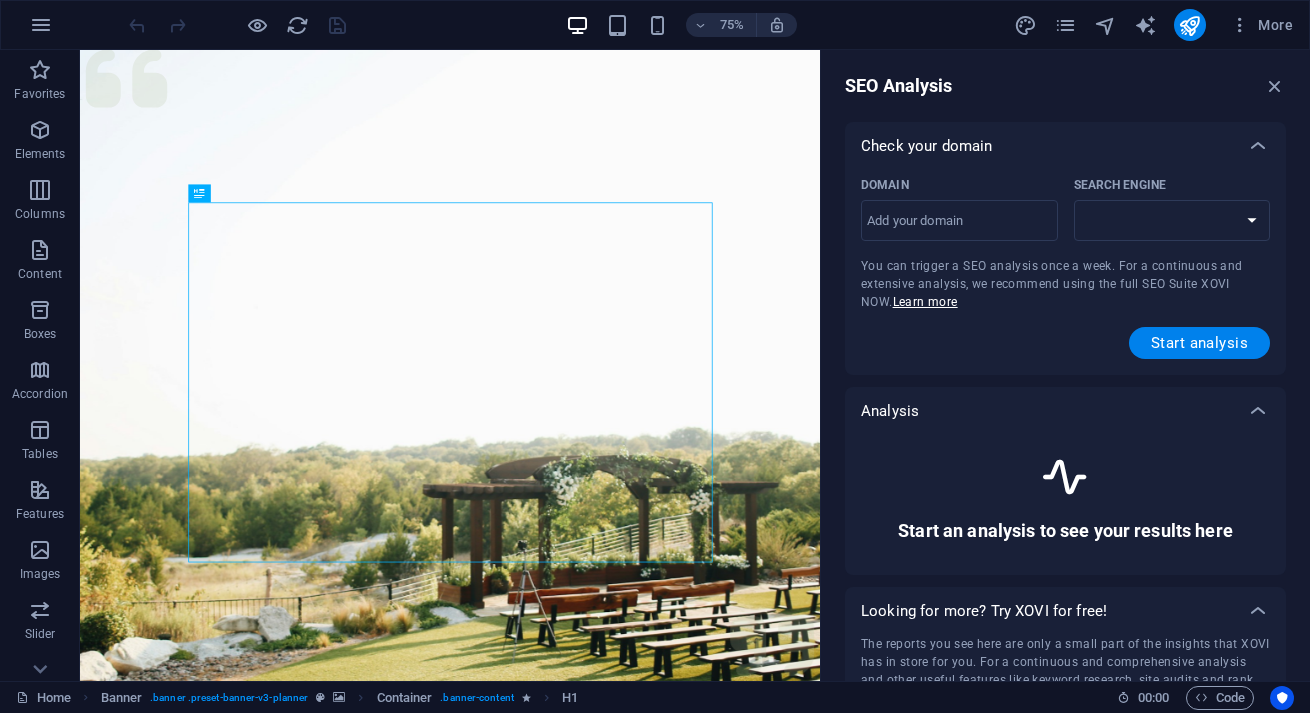 select on "google.com" 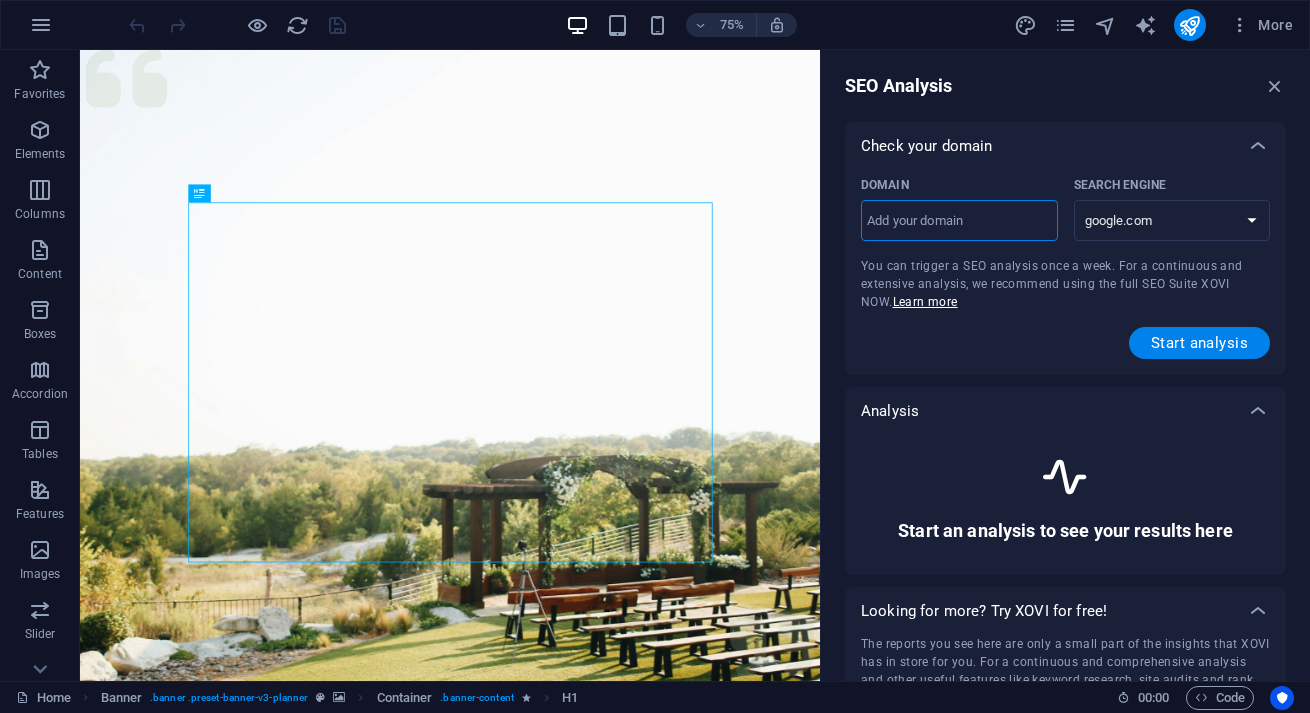 click on "Domain ​" at bounding box center [959, 221] 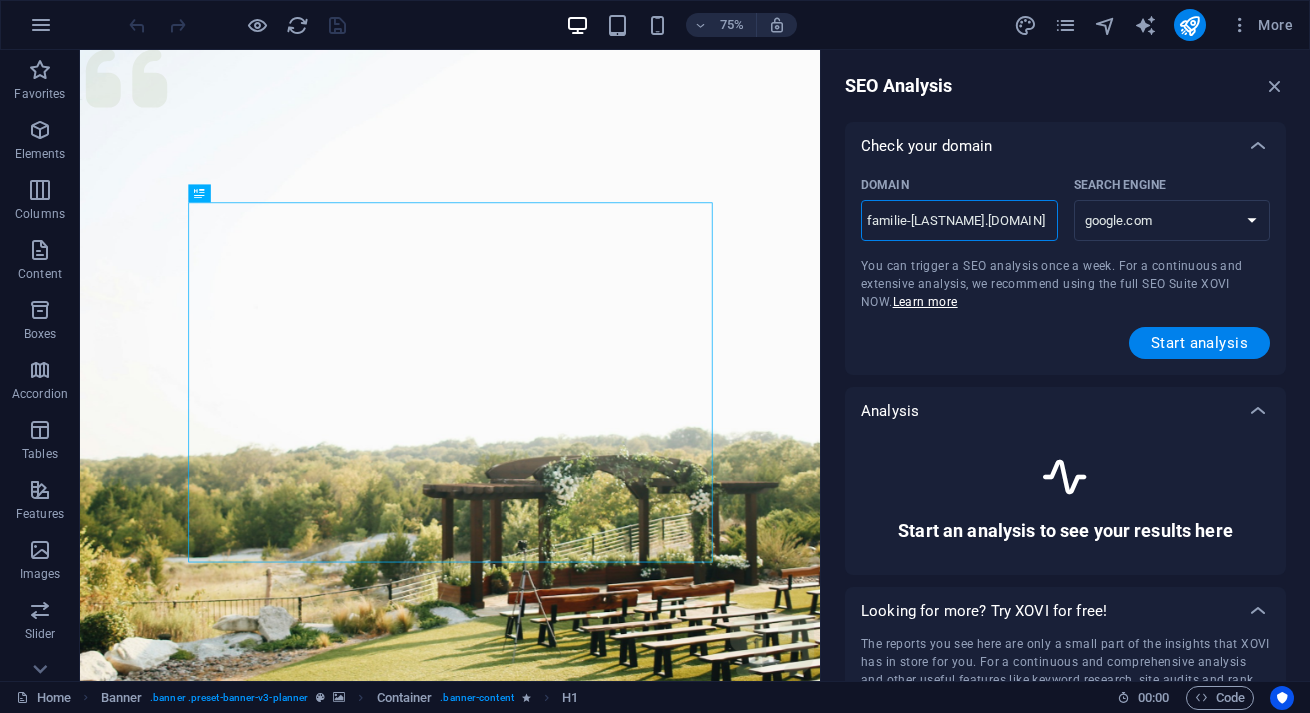 type on "familie-[LASTNAME].de" 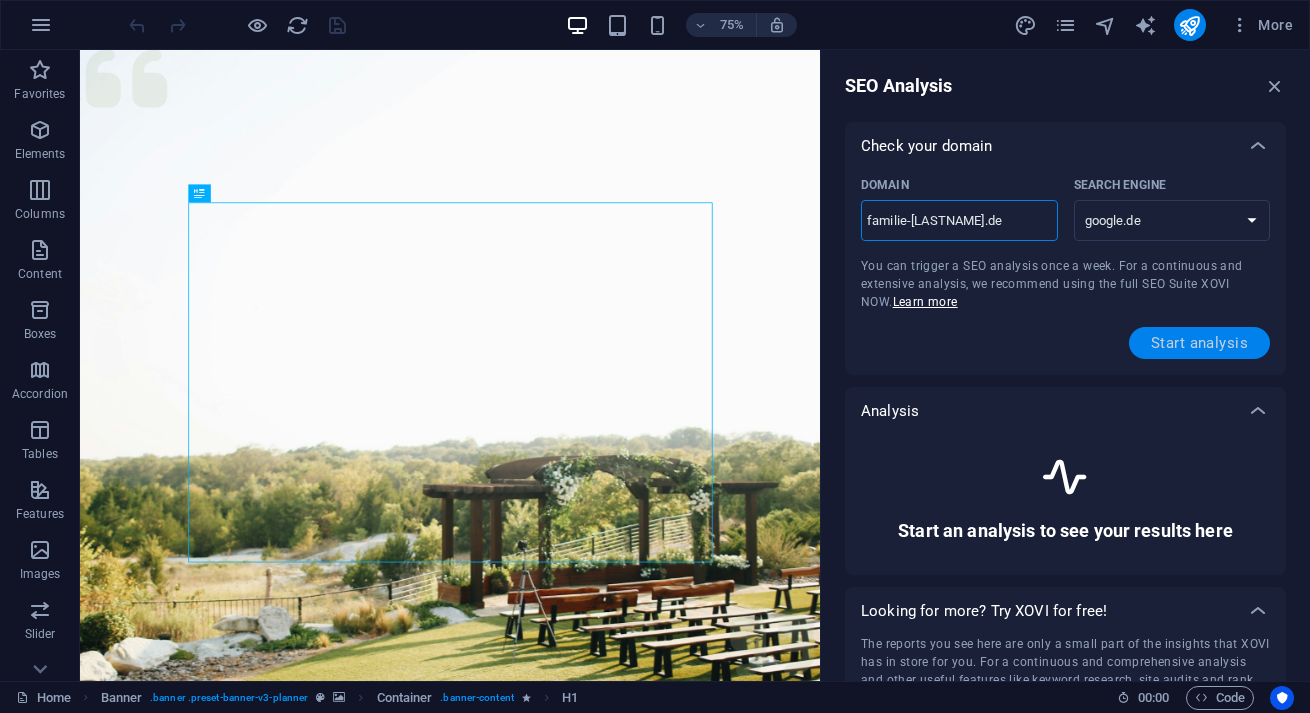 type on "familie-[LASTNAME].de" 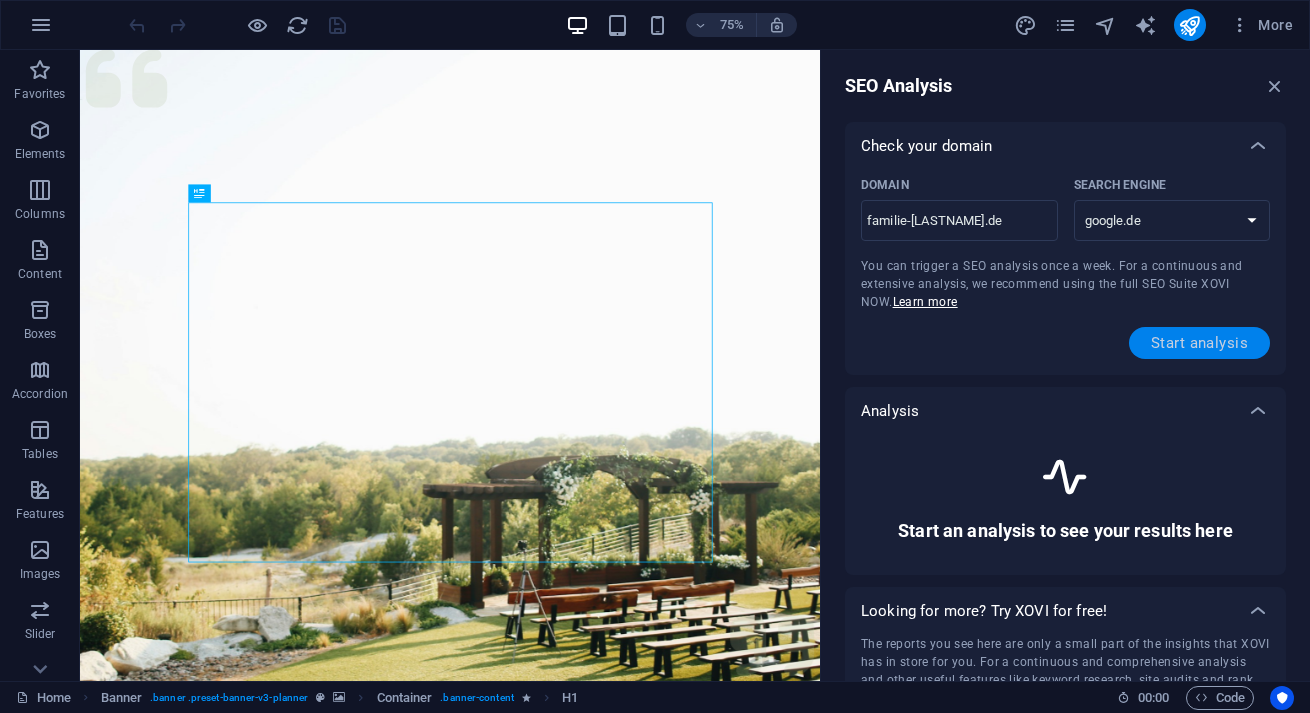 click on "Start analysis" at bounding box center [1199, 343] 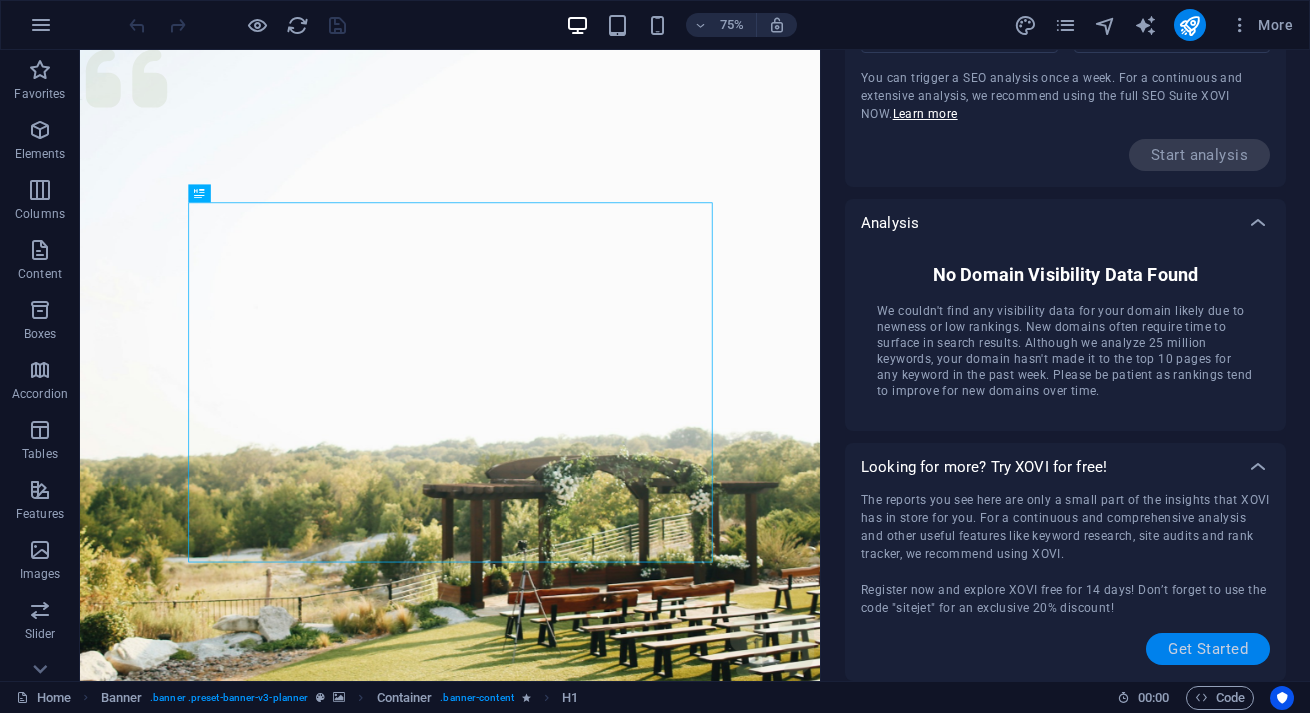 scroll, scrollTop: 188, scrollLeft: 0, axis: vertical 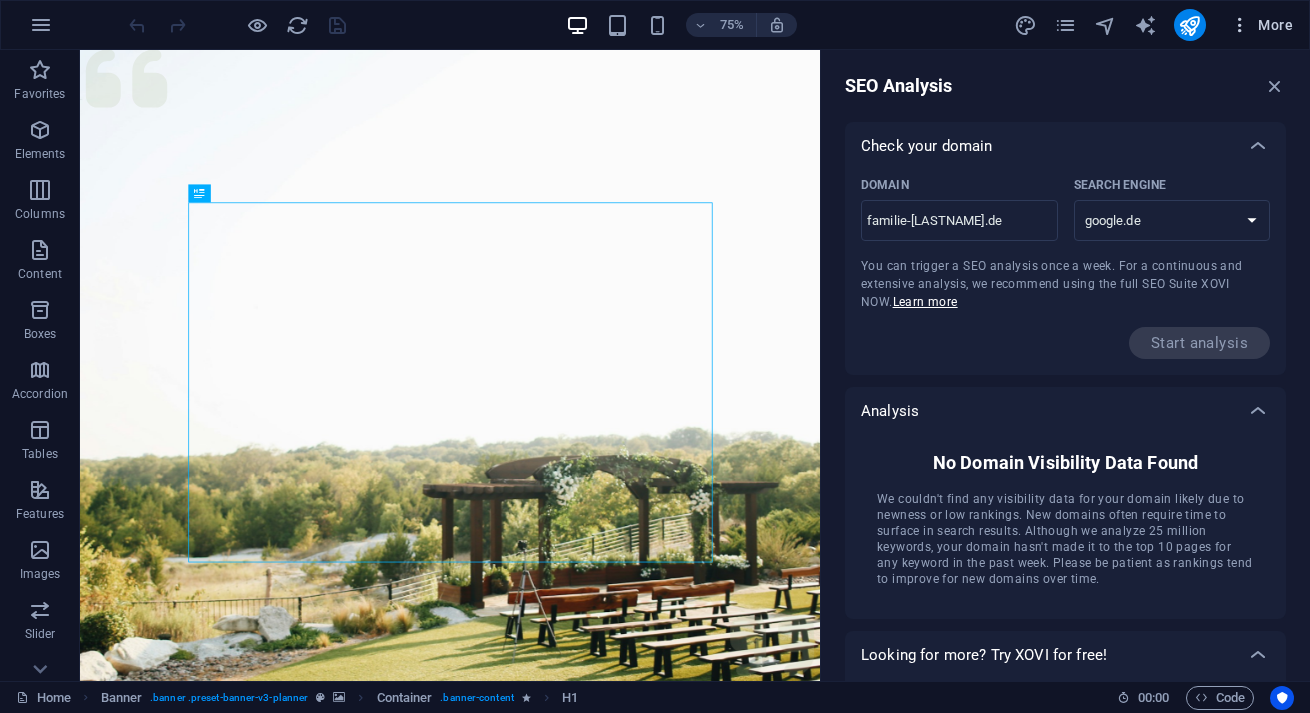 click at bounding box center (1240, 25) 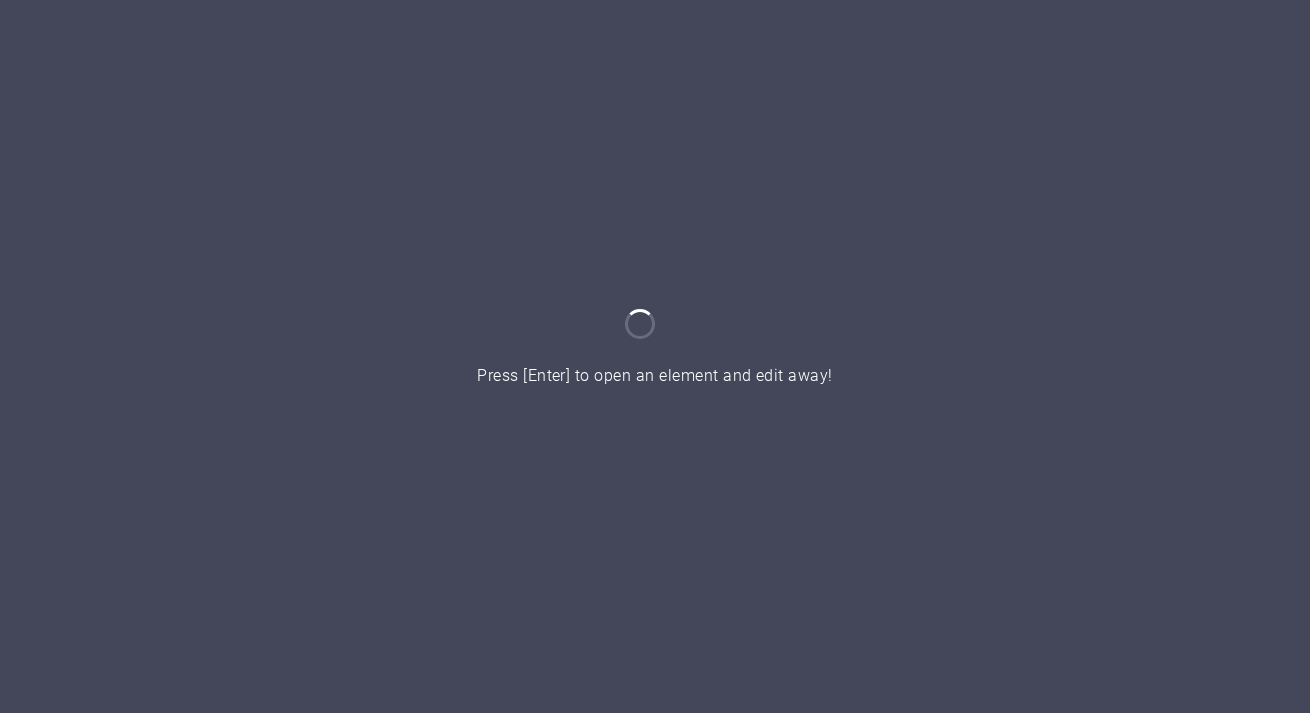 scroll, scrollTop: 0, scrollLeft: 0, axis: both 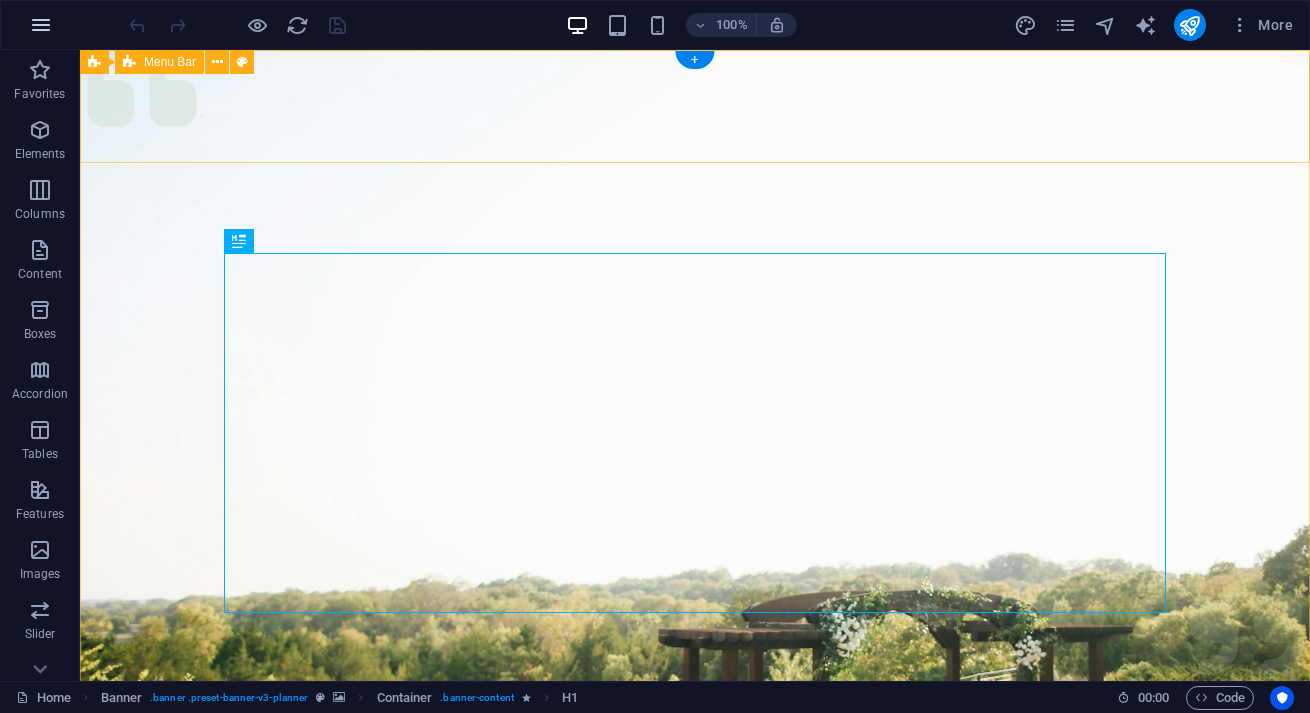 click at bounding box center (41, 25) 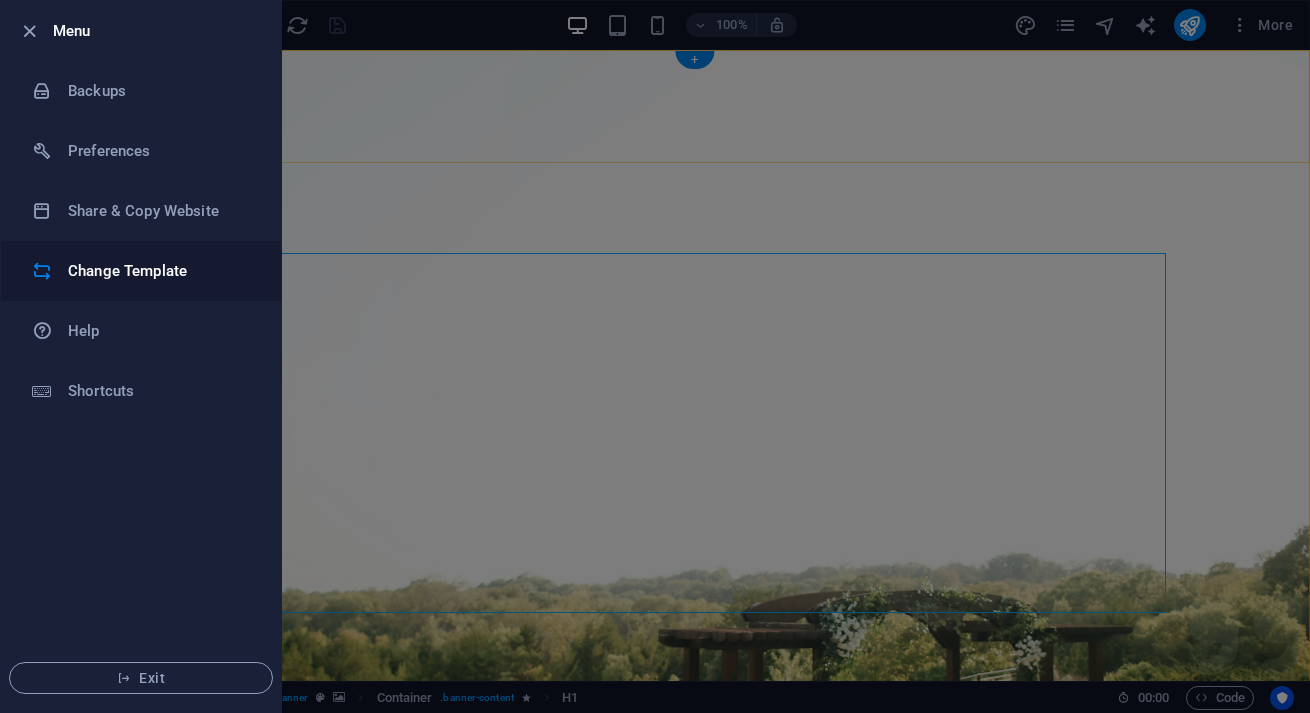 click on "Change Template" at bounding box center (141, 271) 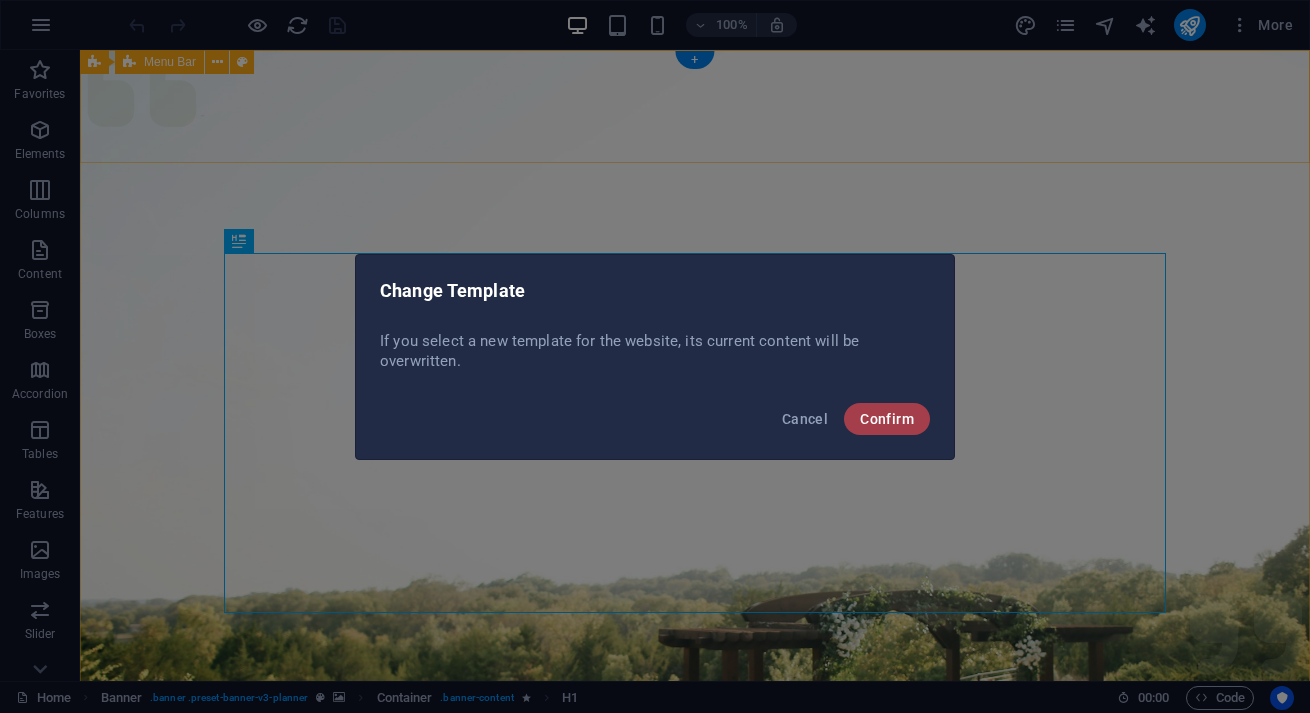 click on "Confirm" at bounding box center [887, 419] 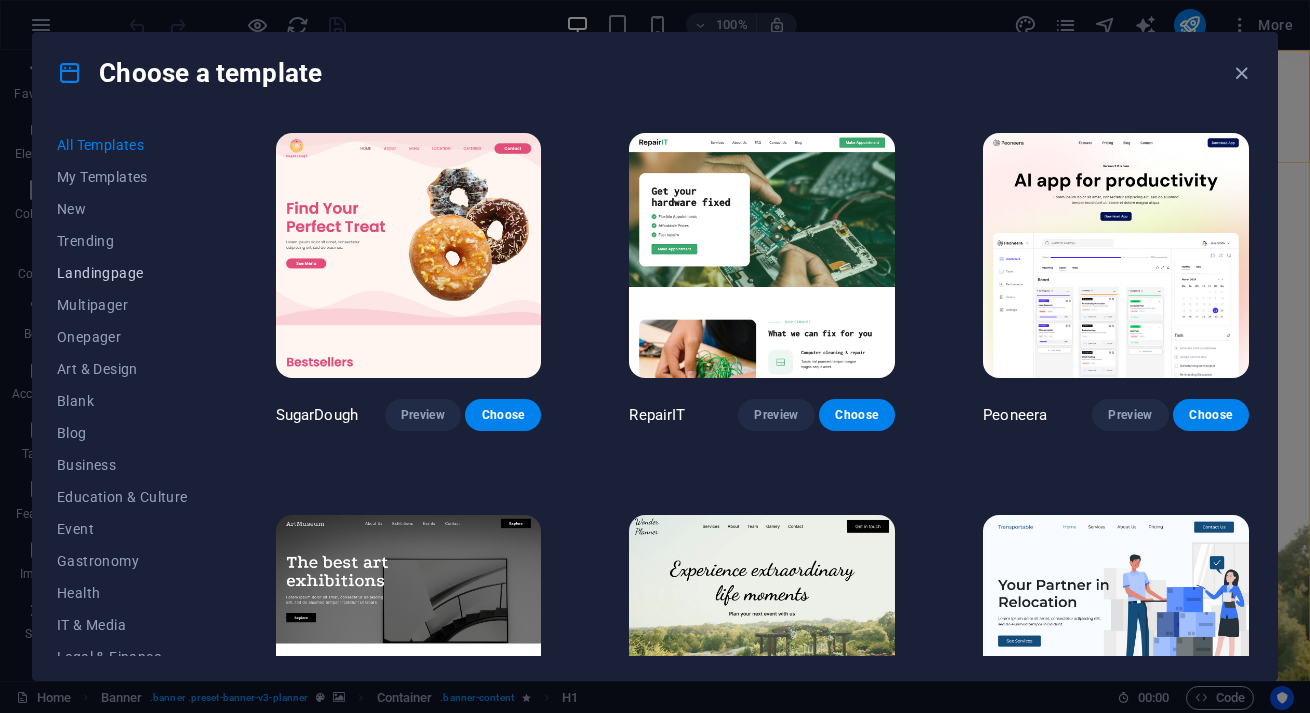 click on "Landingpage" at bounding box center (122, 273) 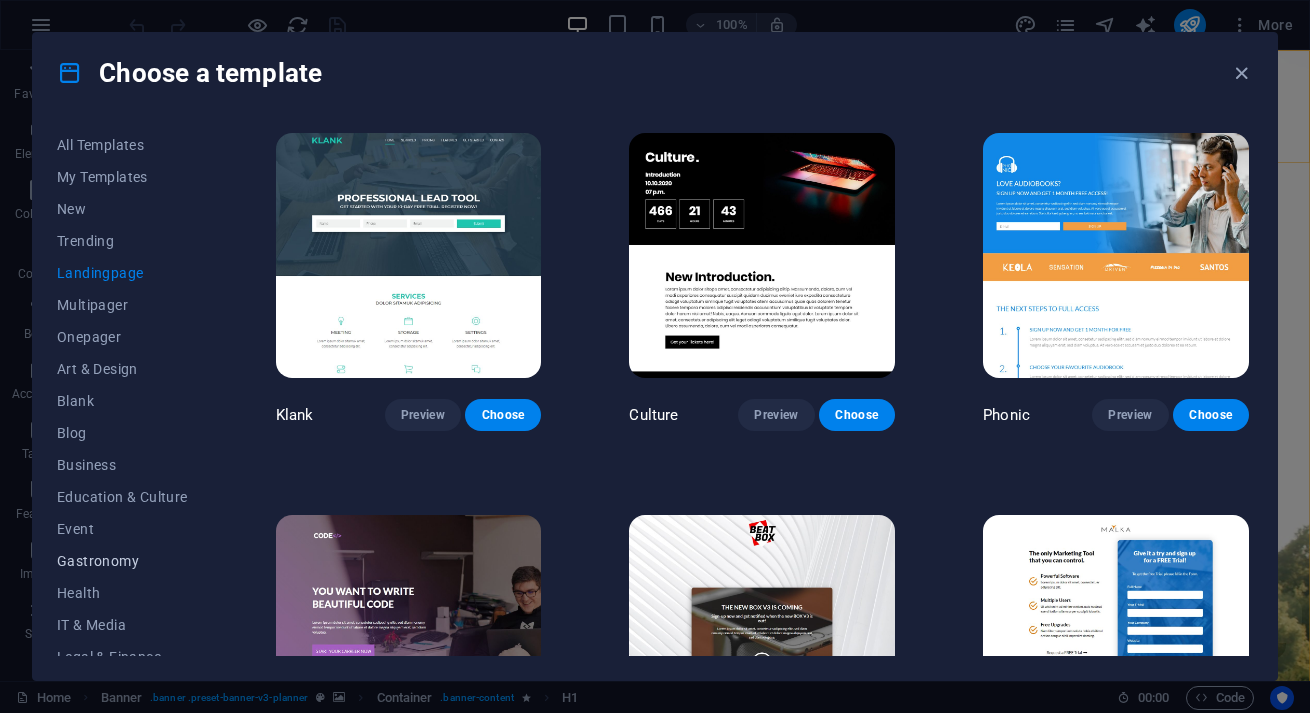 scroll, scrollTop: 0, scrollLeft: 0, axis: both 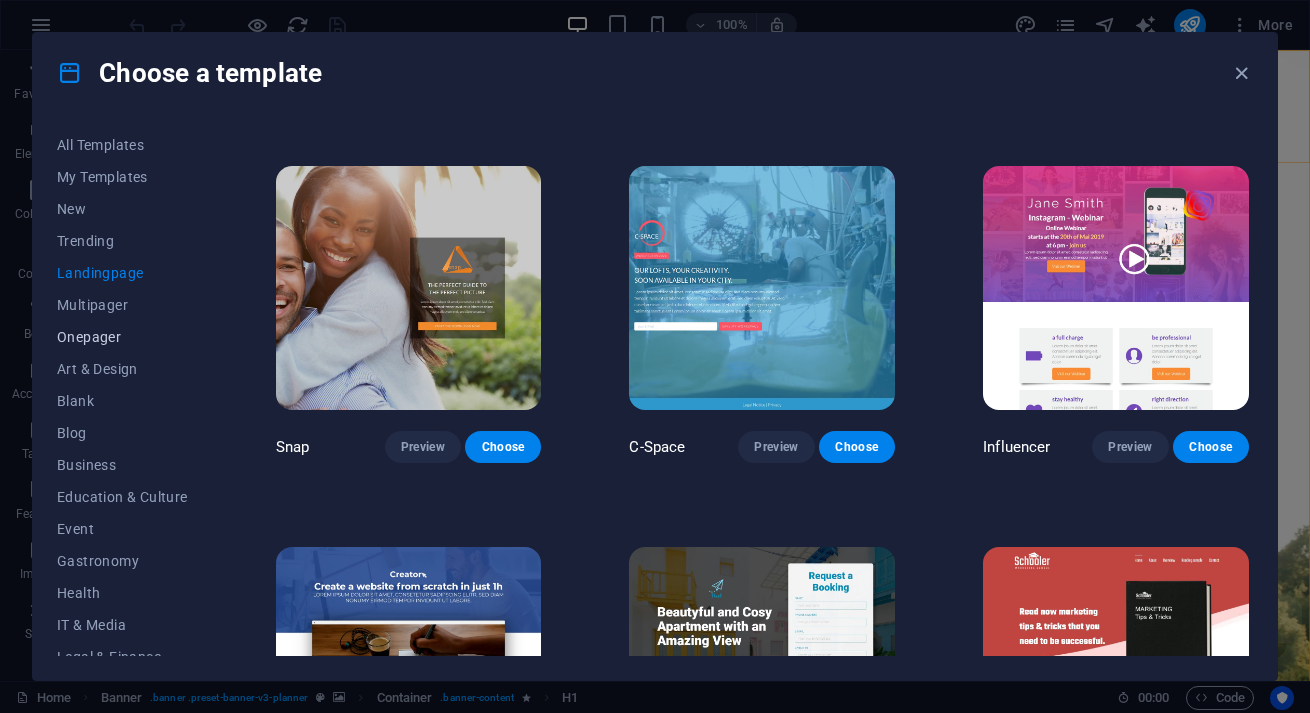 click on "Onepager" at bounding box center [122, 337] 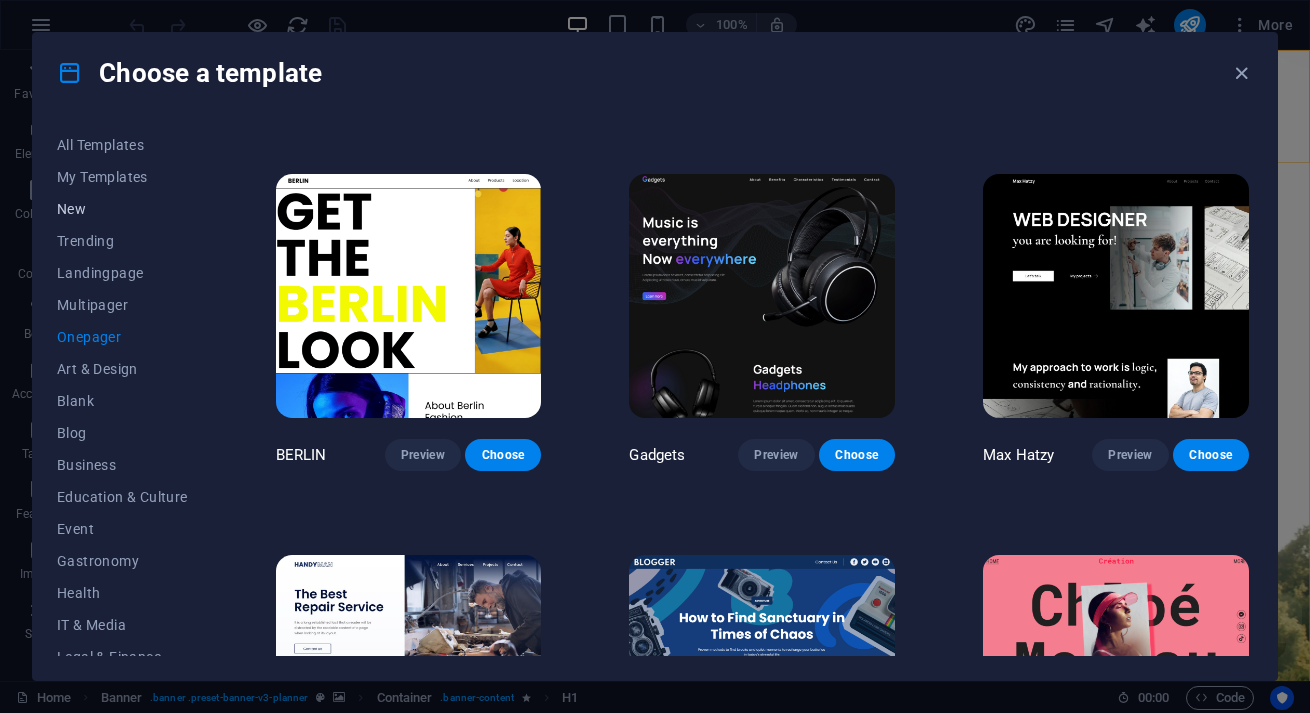 click on "New" at bounding box center (122, 209) 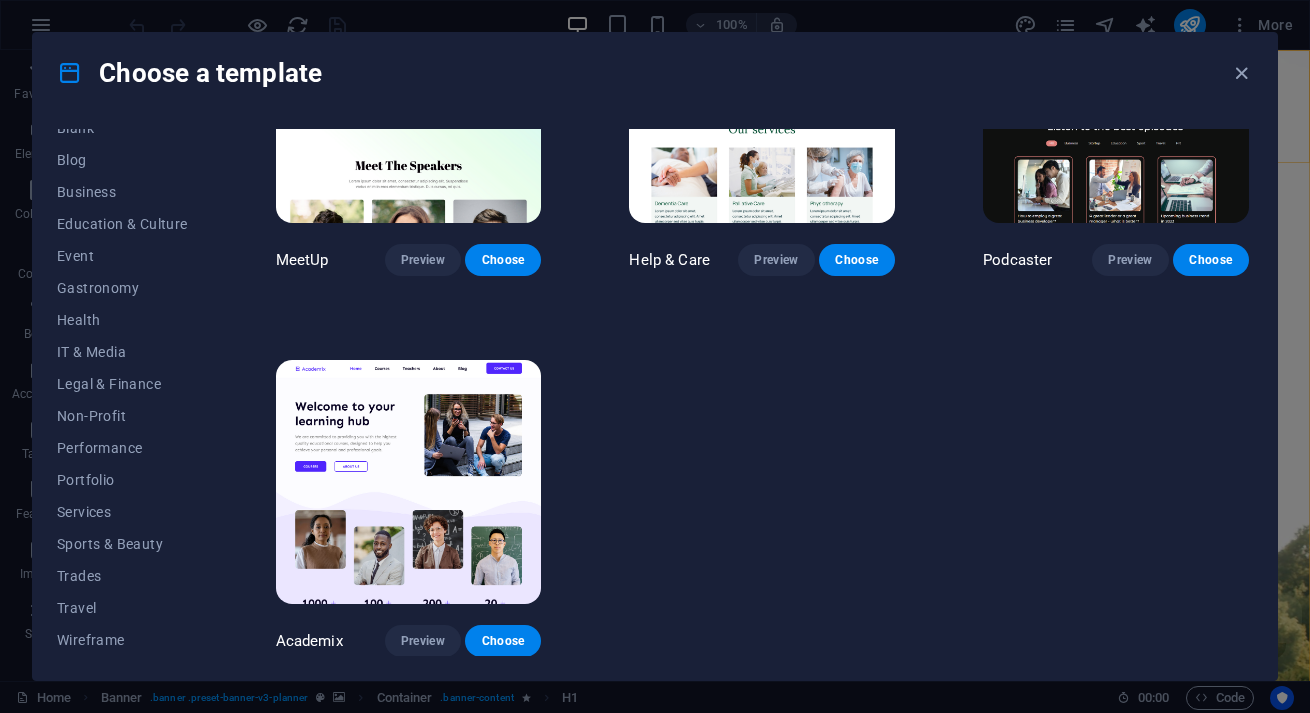 scroll, scrollTop: 273, scrollLeft: 0, axis: vertical 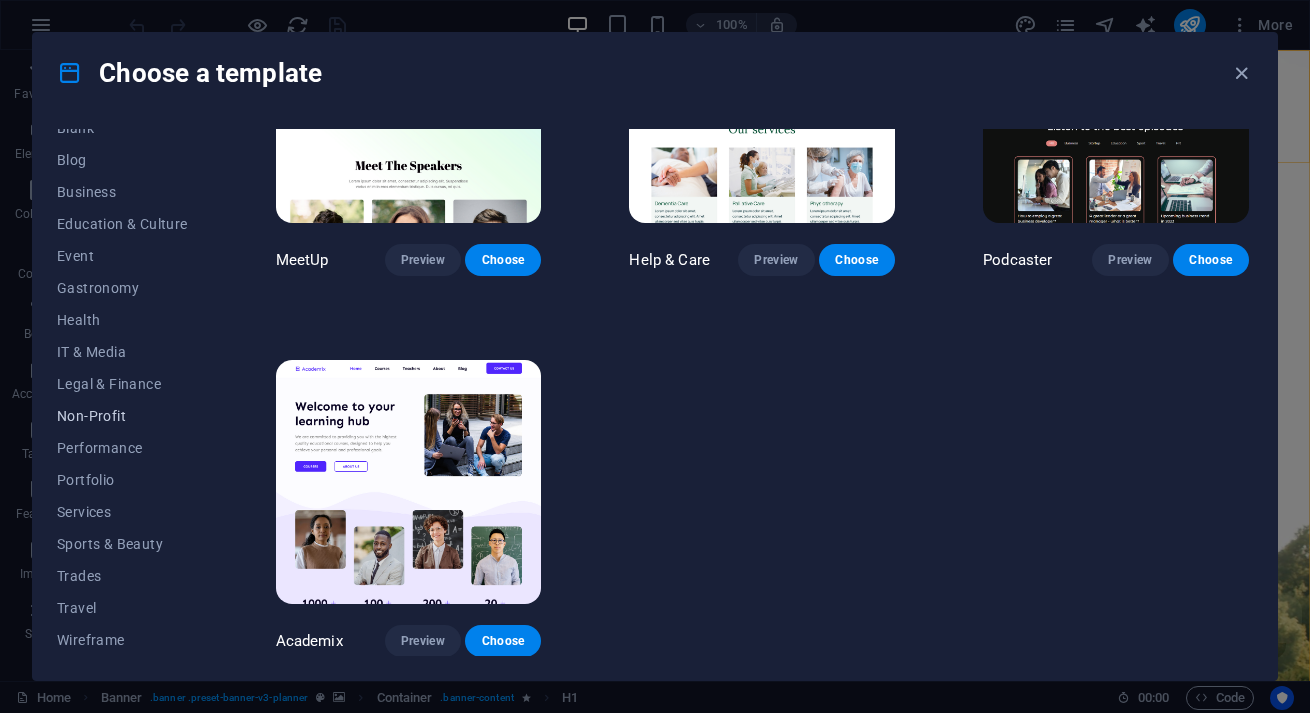 click on "Non-Profit" at bounding box center [122, 416] 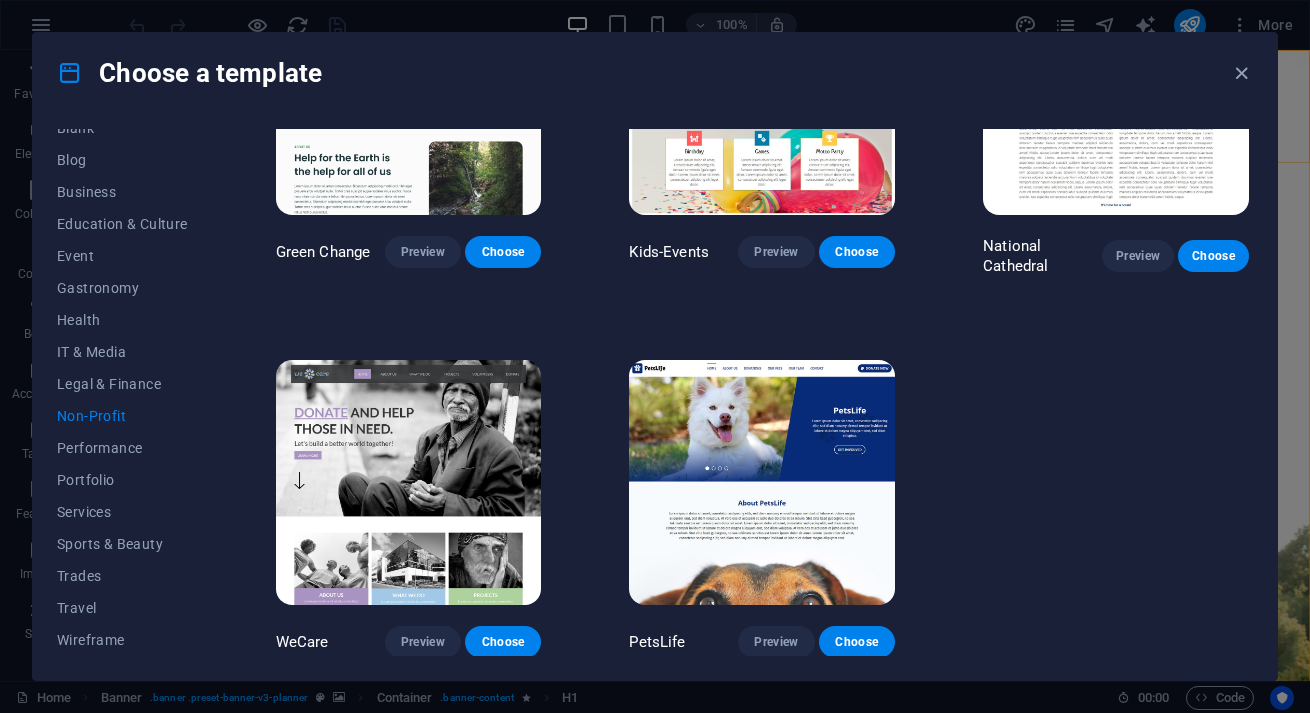 scroll, scrollTop: 161, scrollLeft: 0, axis: vertical 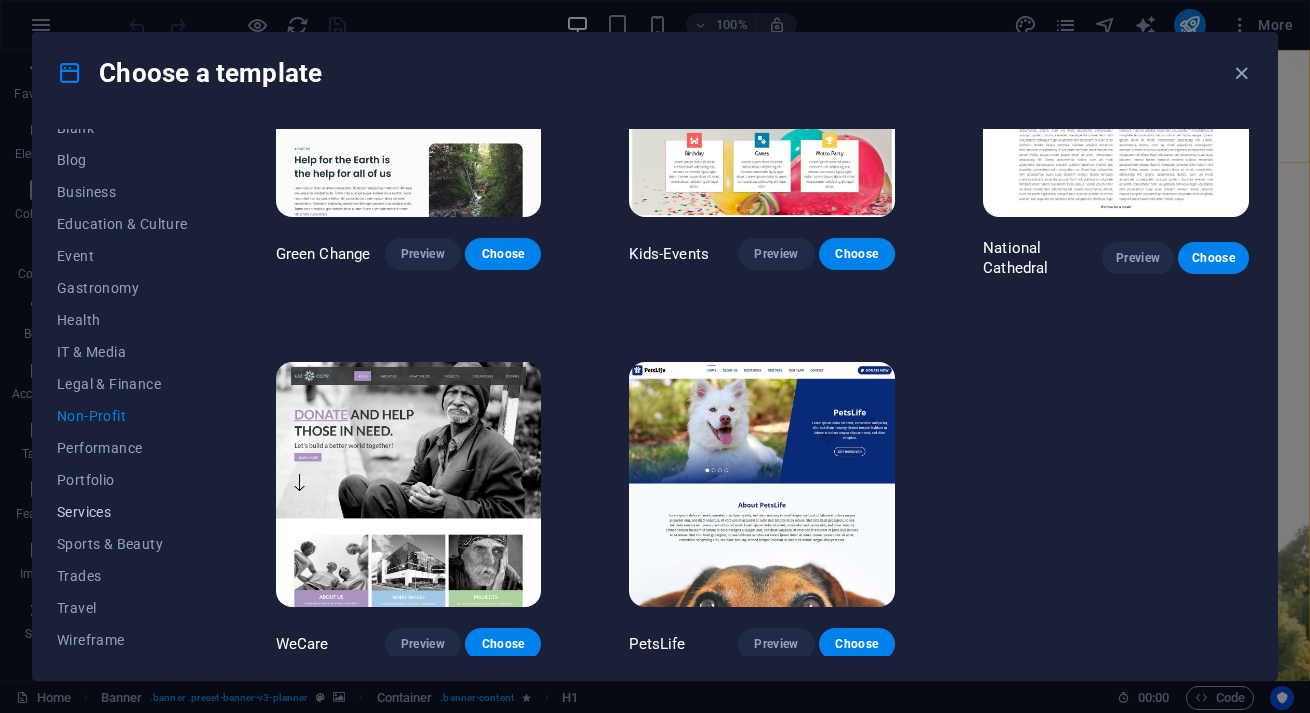 click on "Services" at bounding box center (122, 512) 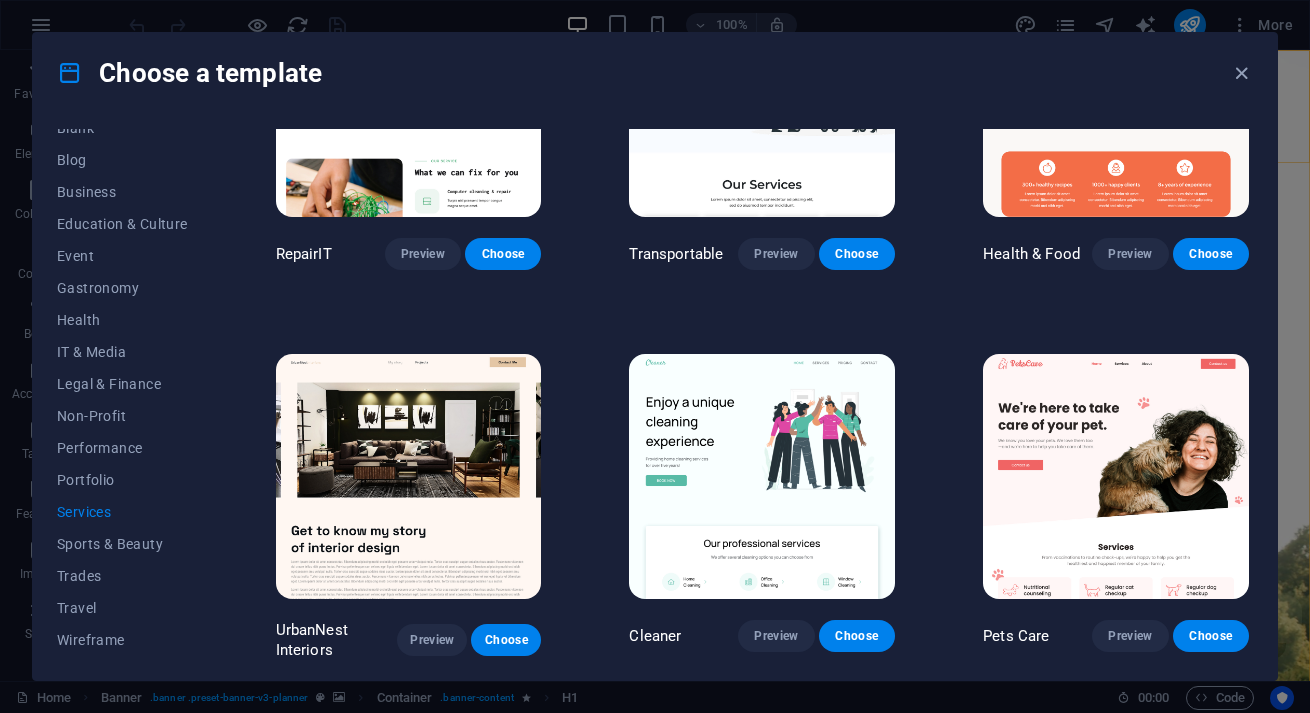 scroll, scrollTop: 0, scrollLeft: 0, axis: both 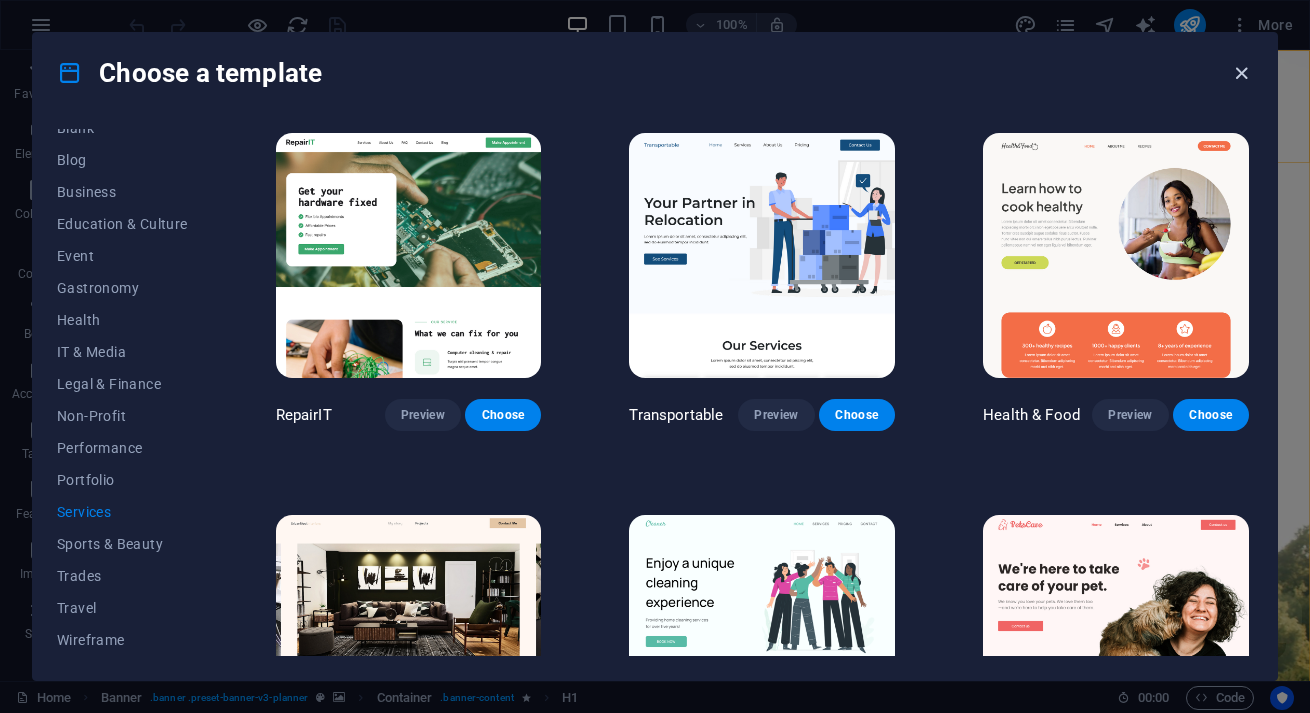 click at bounding box center [1241, 73] 